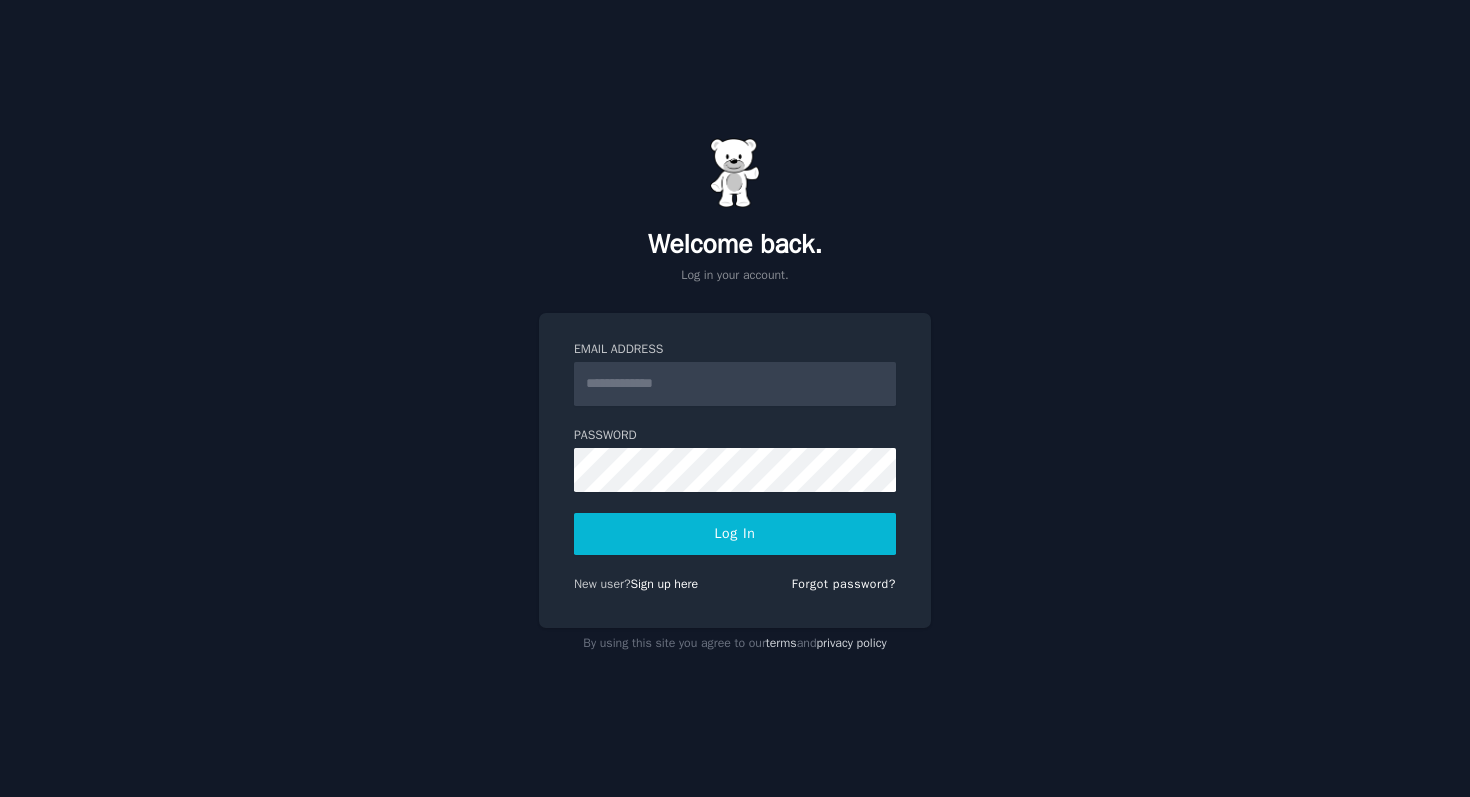 scroll, scrollTop: 0, scrollLeft: 0, axis: both 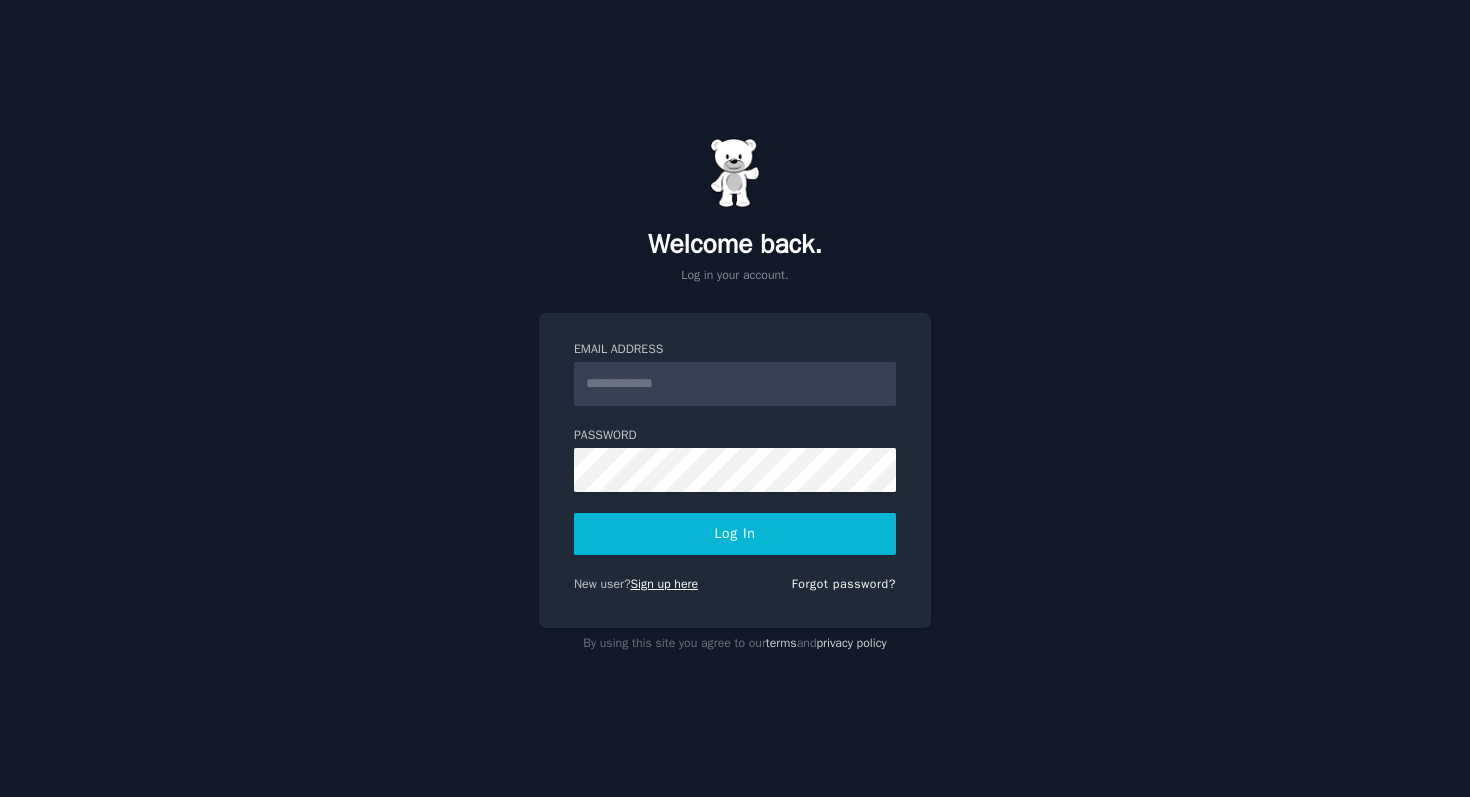 click on "Sign up here" at bounding box center [665, 584] 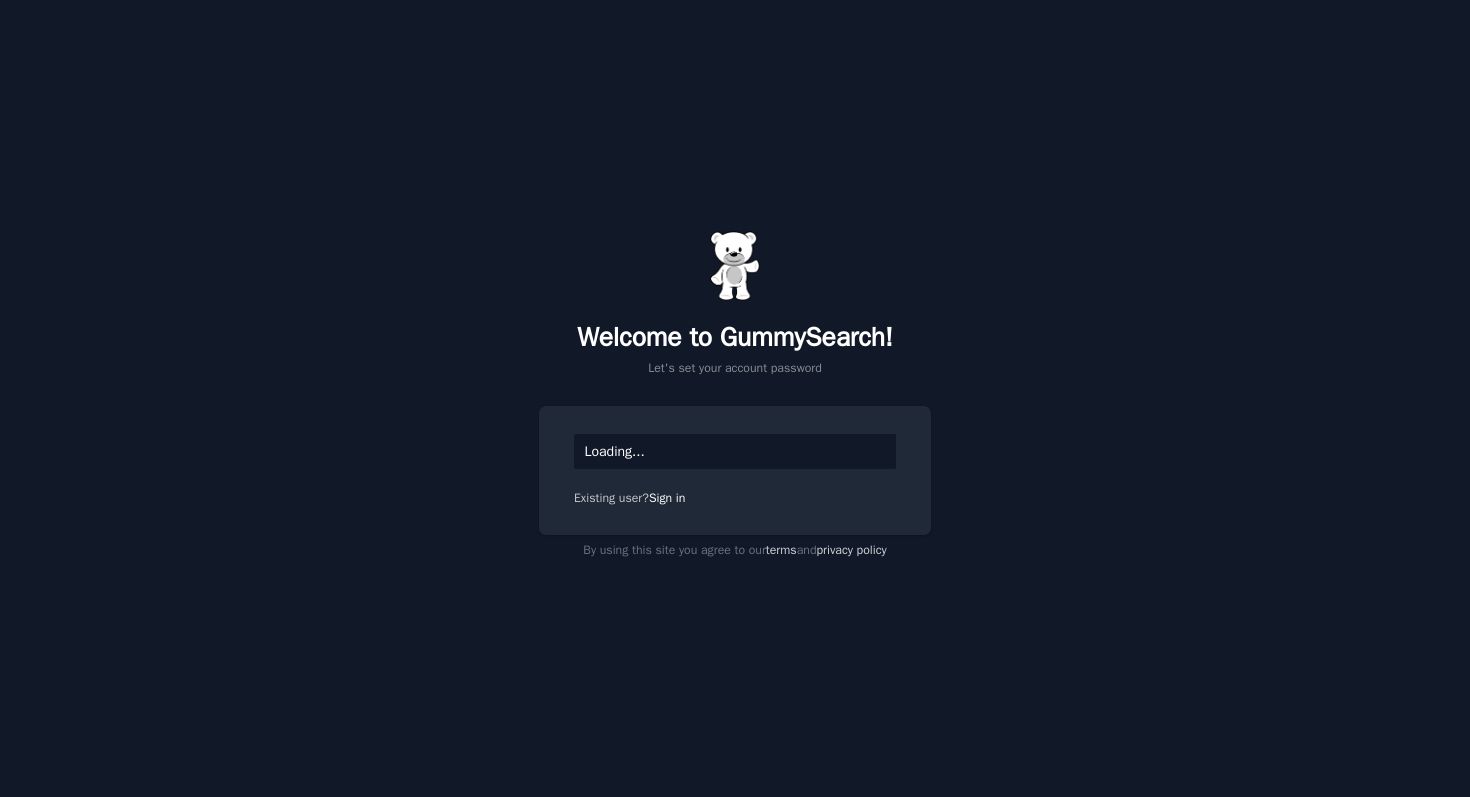 scroll, scrollTop: 0, scrollLeft: 0, axis: both 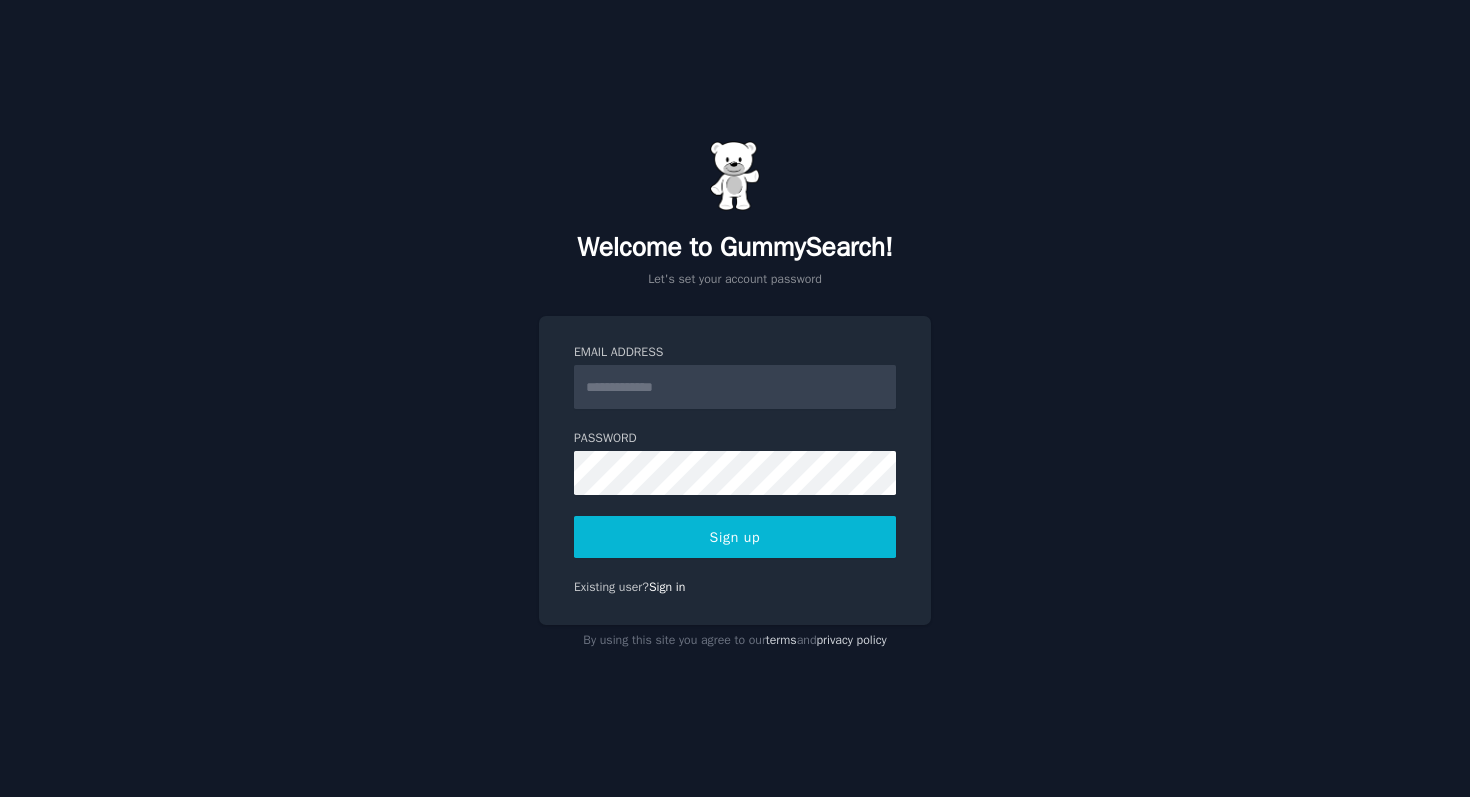click on "Email Address" at bounding box center (735, 387) 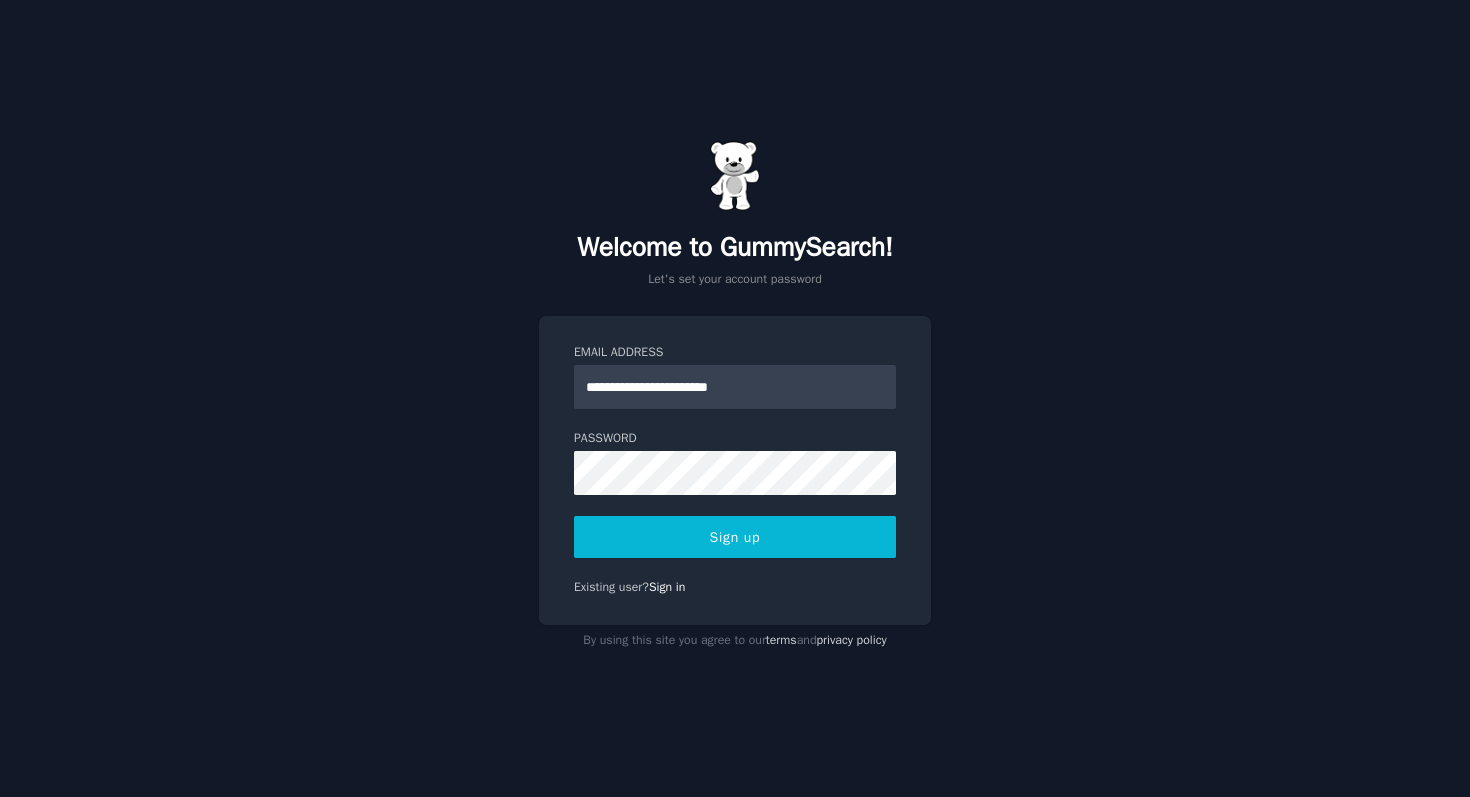 click on "Sign up" at bounding box center (735, 537) 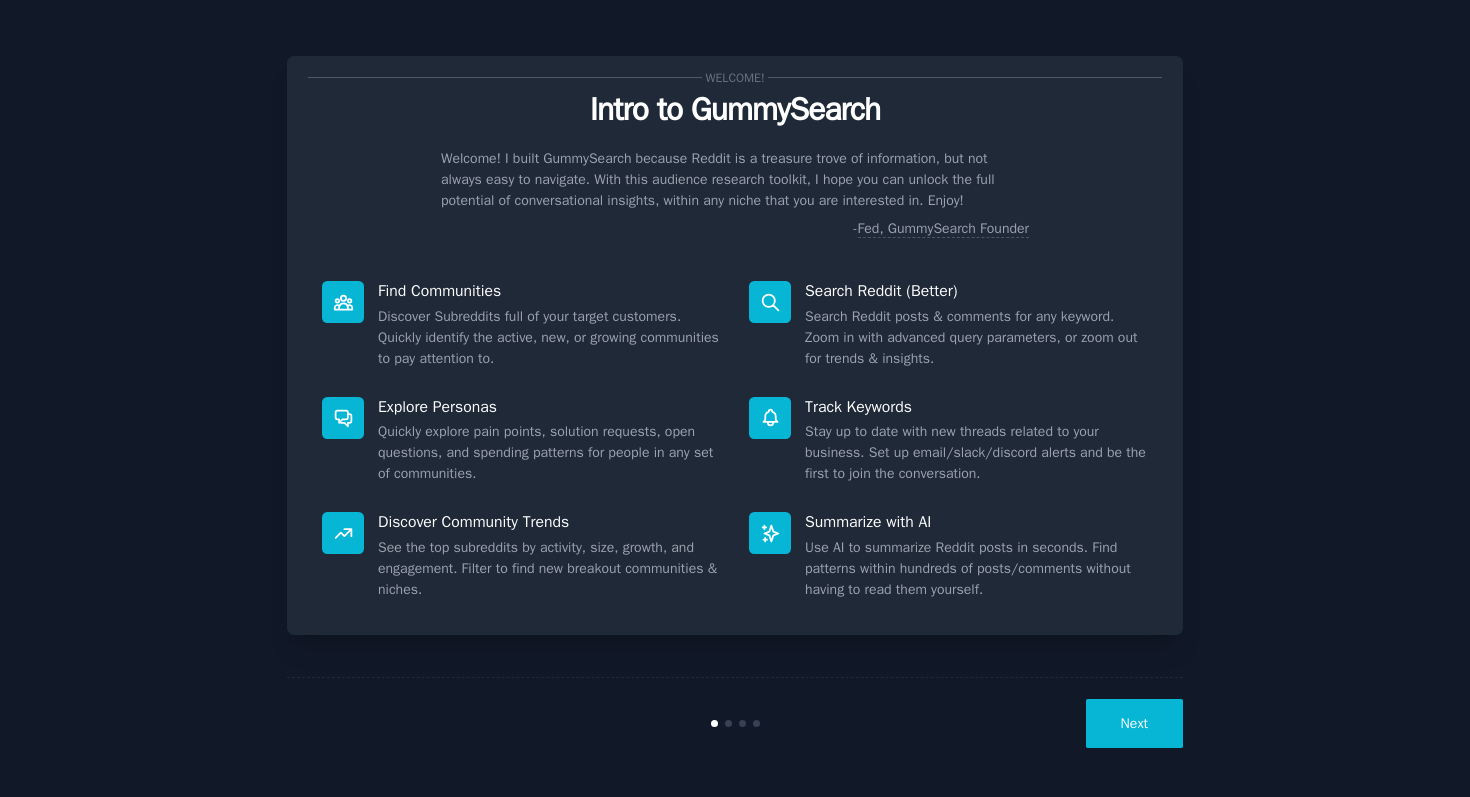 scroll, scrollTop: 0, scrollLeft: 0, axis: both 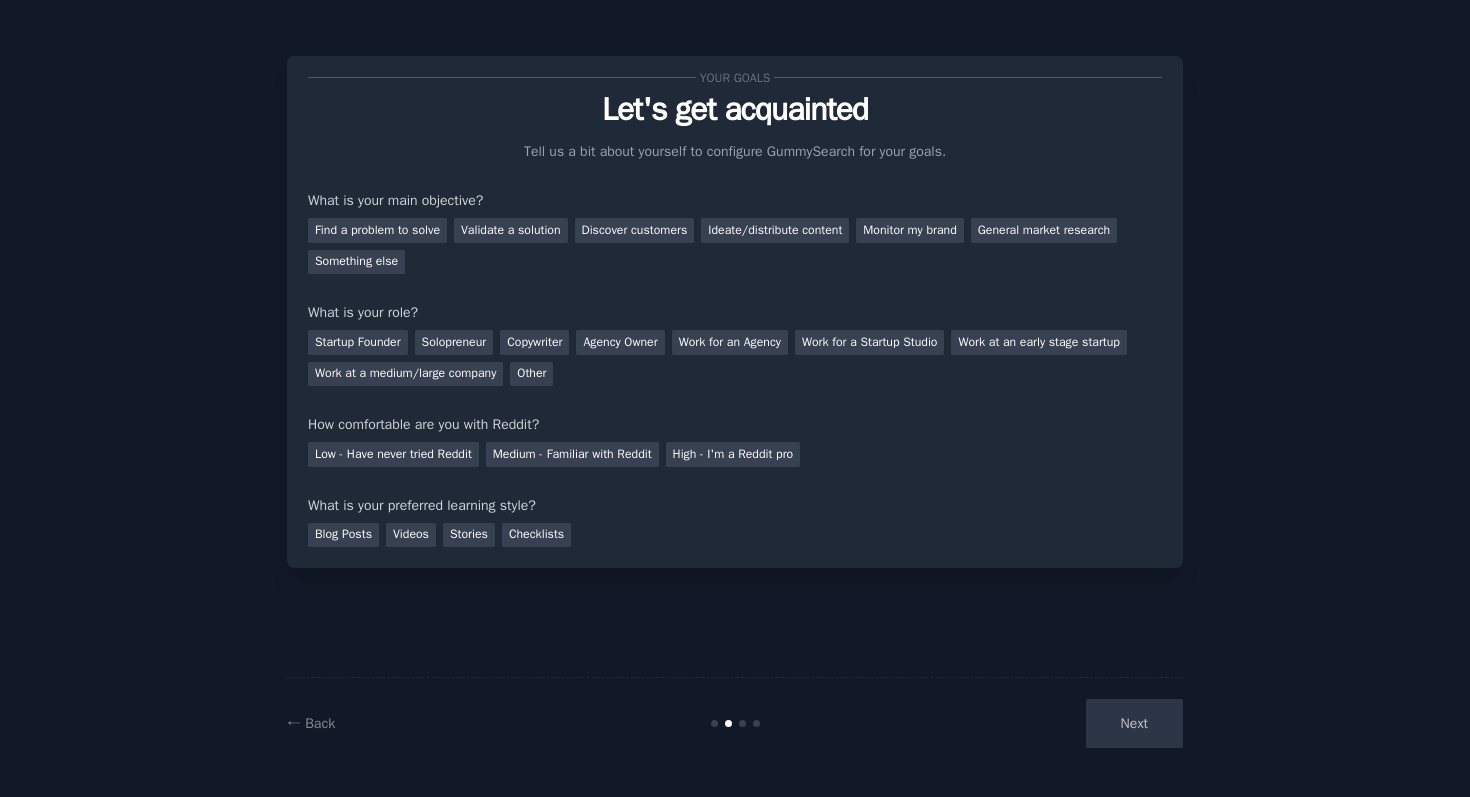 click on "Next" at bounding box center [1033, 723] 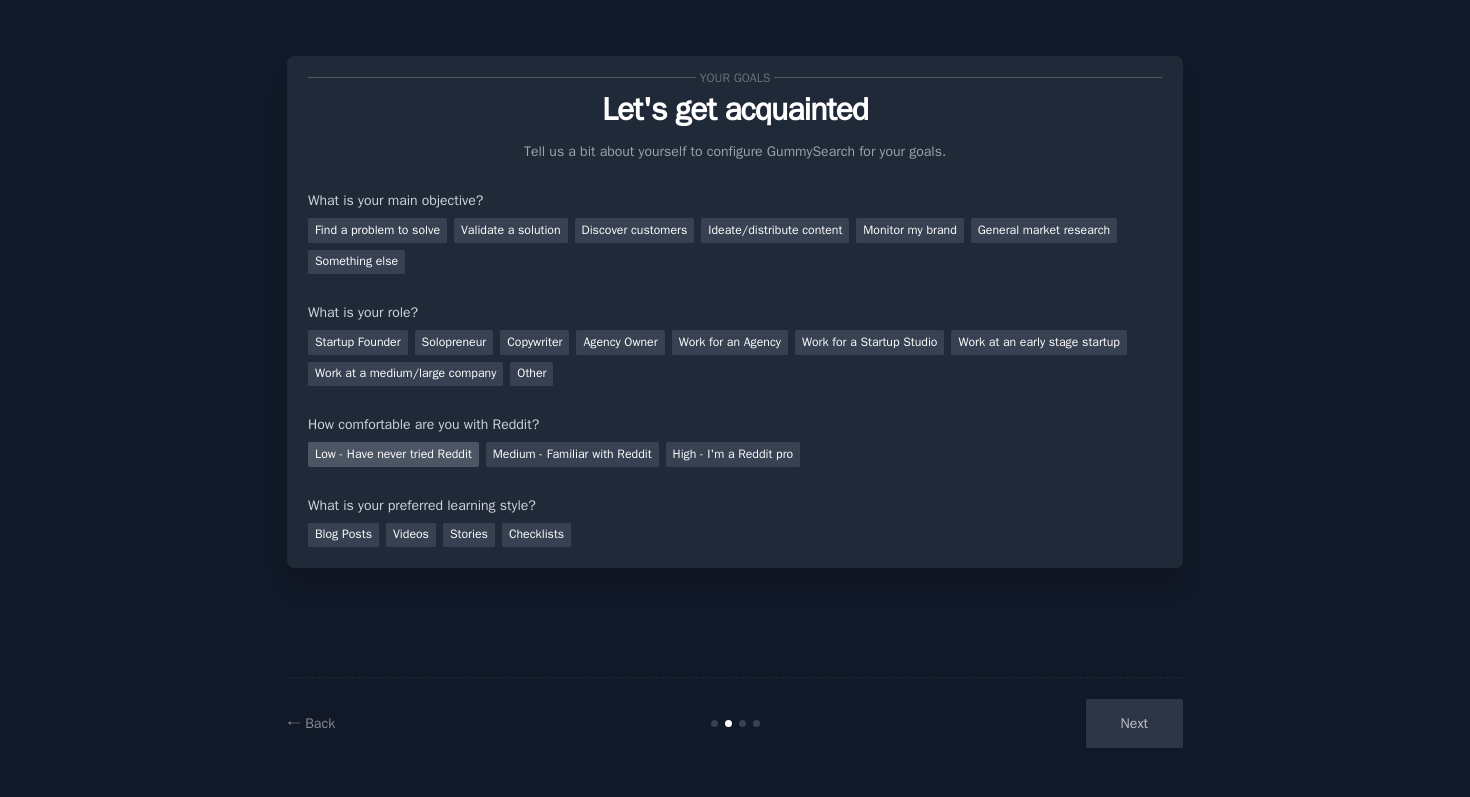 click on "Low - Have never tried Reddit" at bounding box center (393, 454) 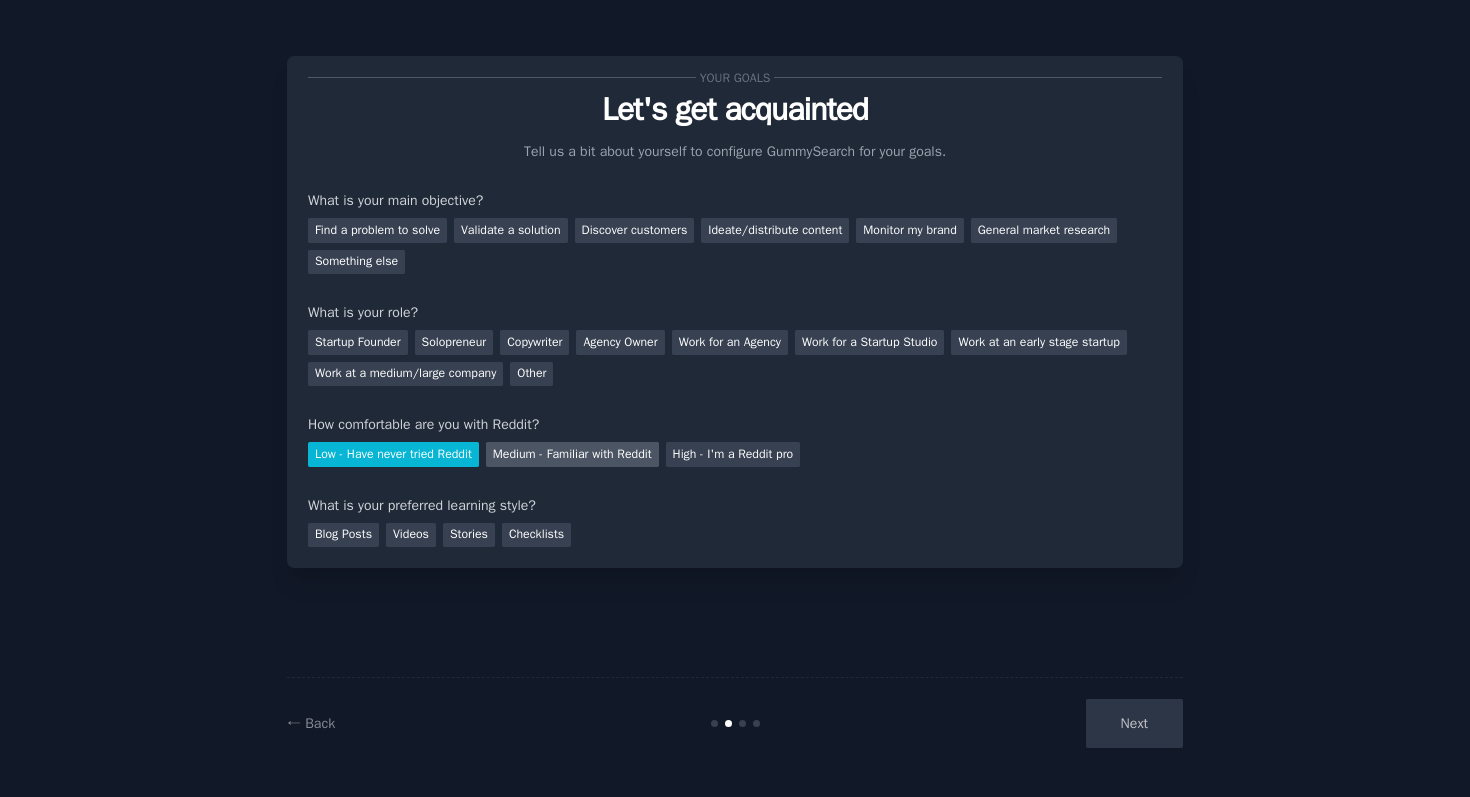 click on "Medium - Familiar with Reddit" at bounding box center (572, 454) 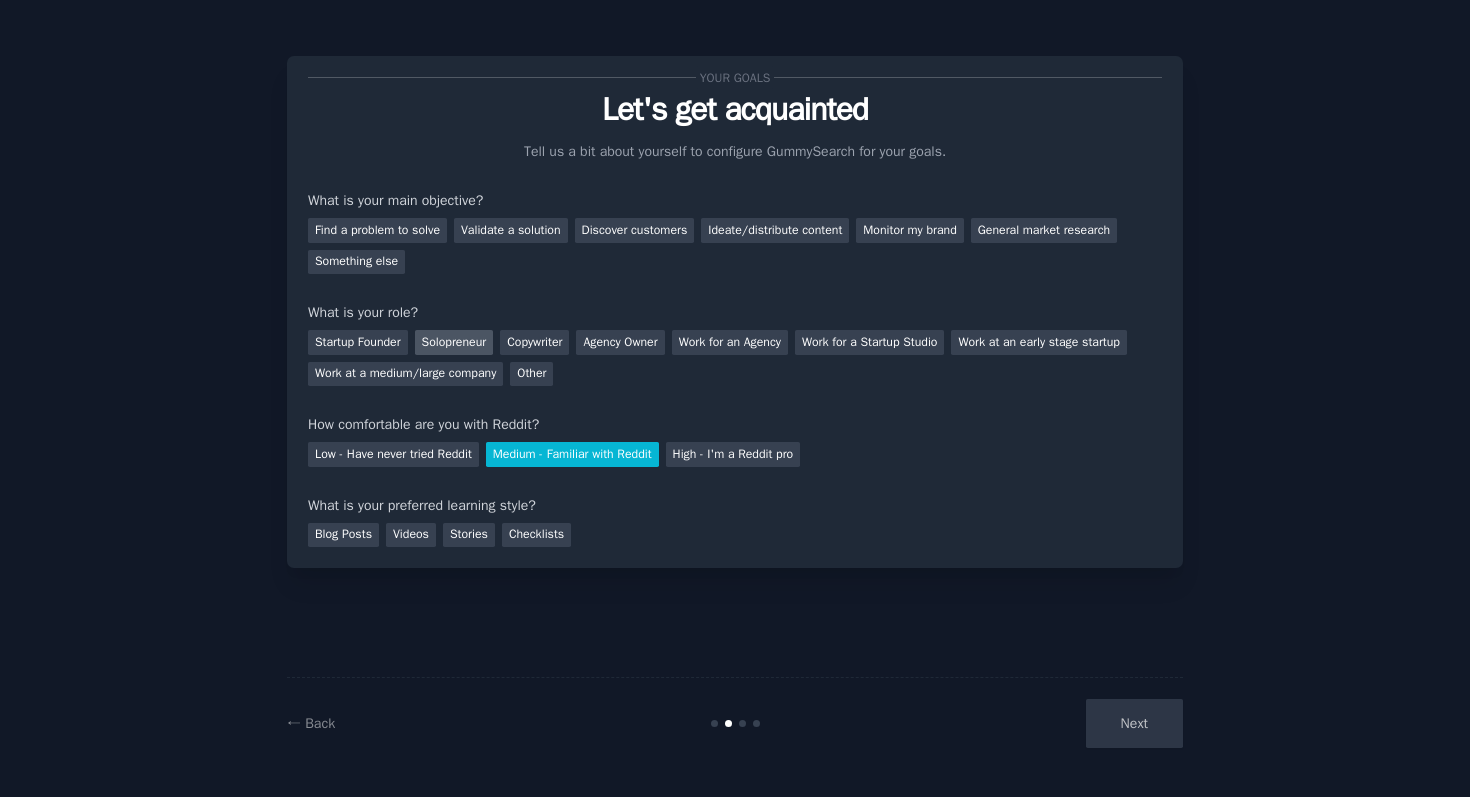 click on "Solopreneur" at bounding box center (454, 342) 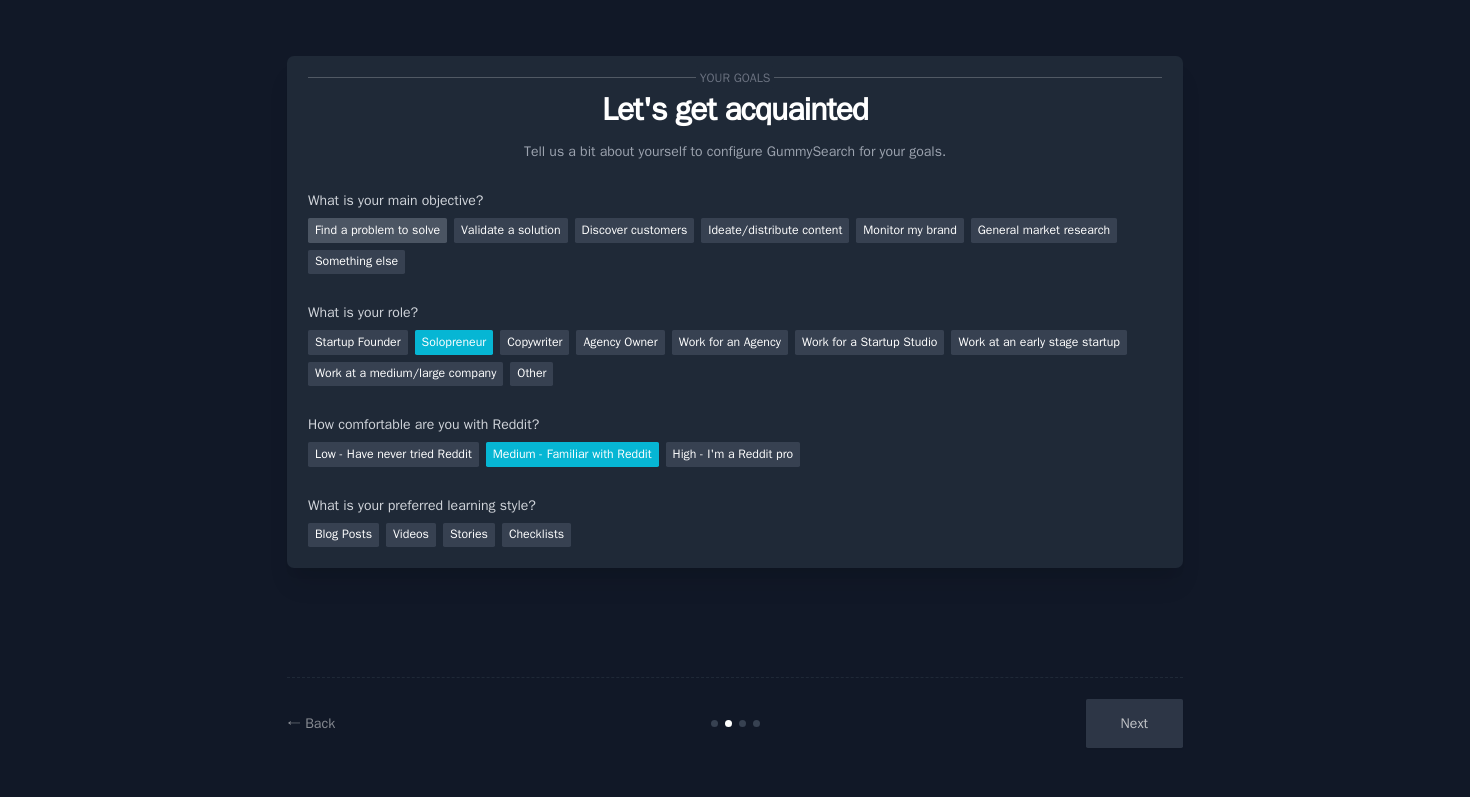click on "Find a problem to solve" at bounding box center [377, 230] 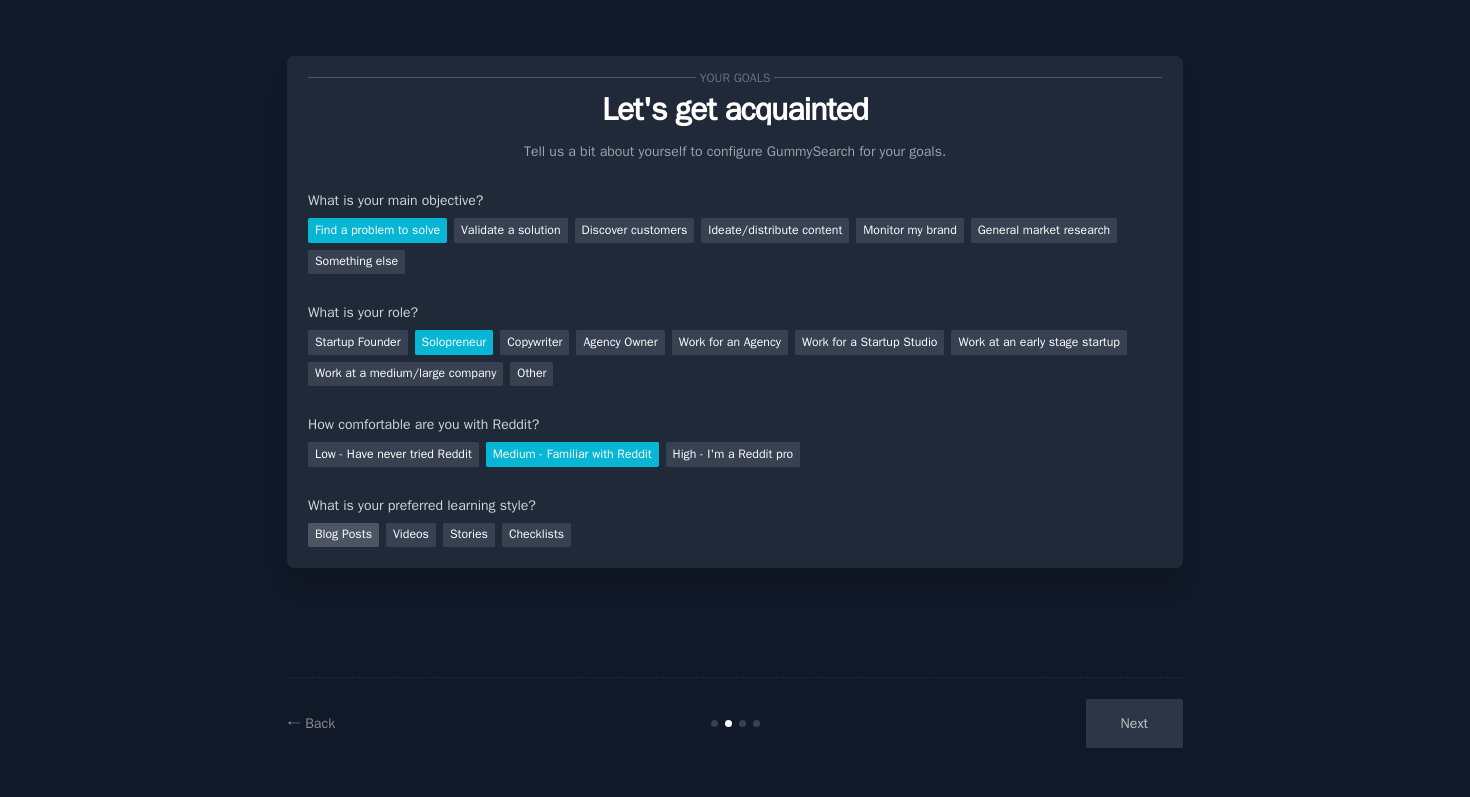click on "Blog Posts" at bounding box center [343, 535] 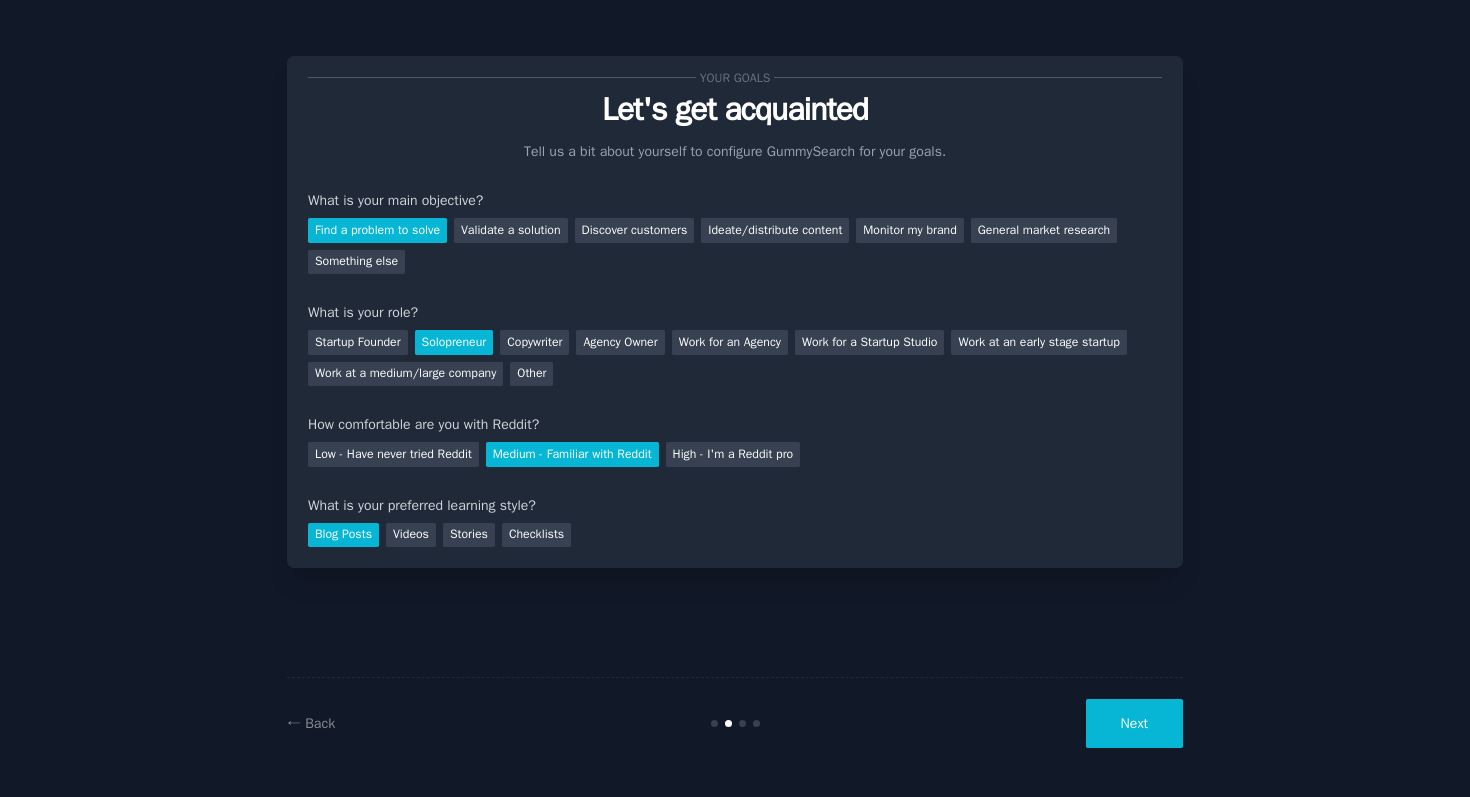 click on "Blog Posts" at bounding box center (343, 535) 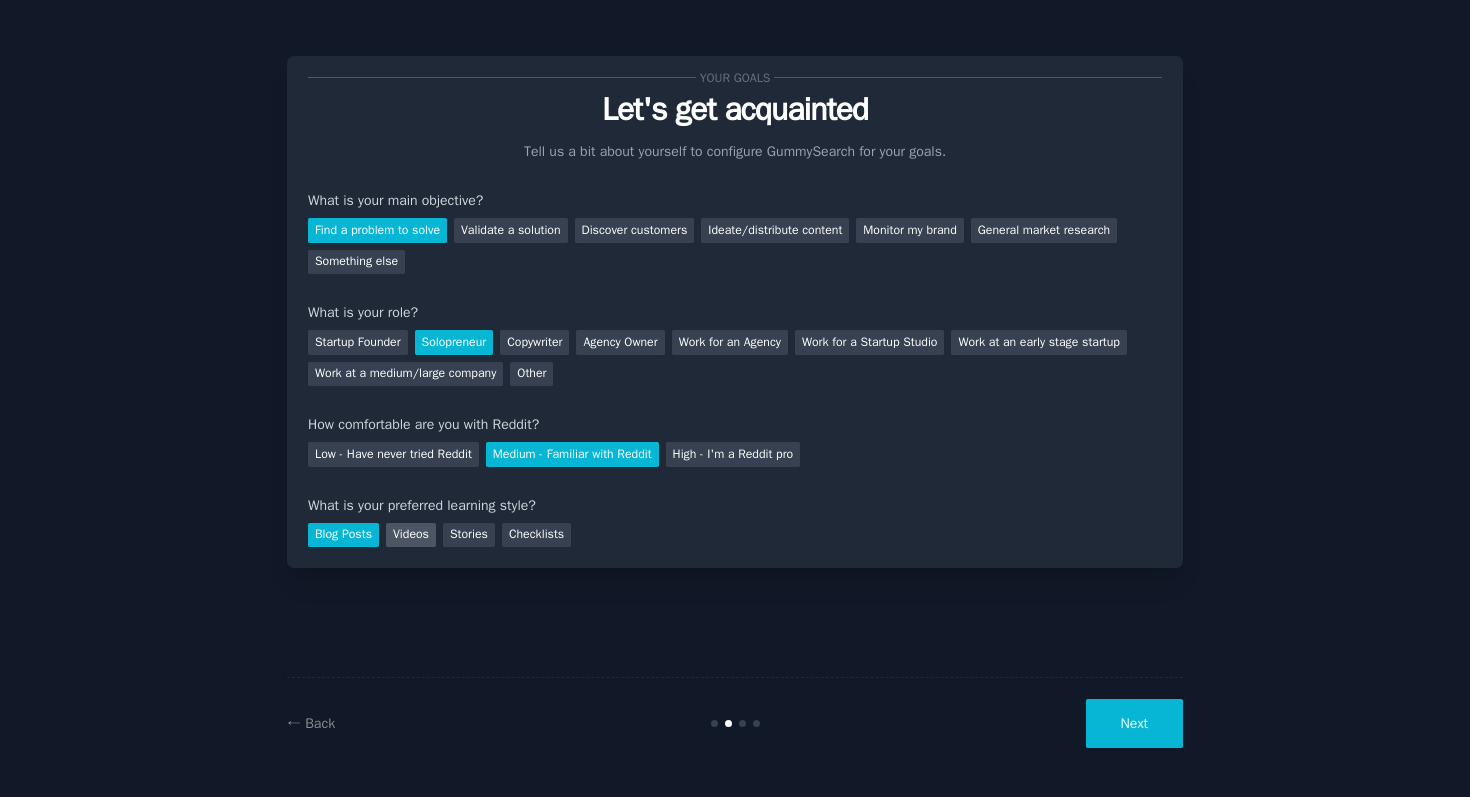click on "Videos" at bounding box center [411, 535] 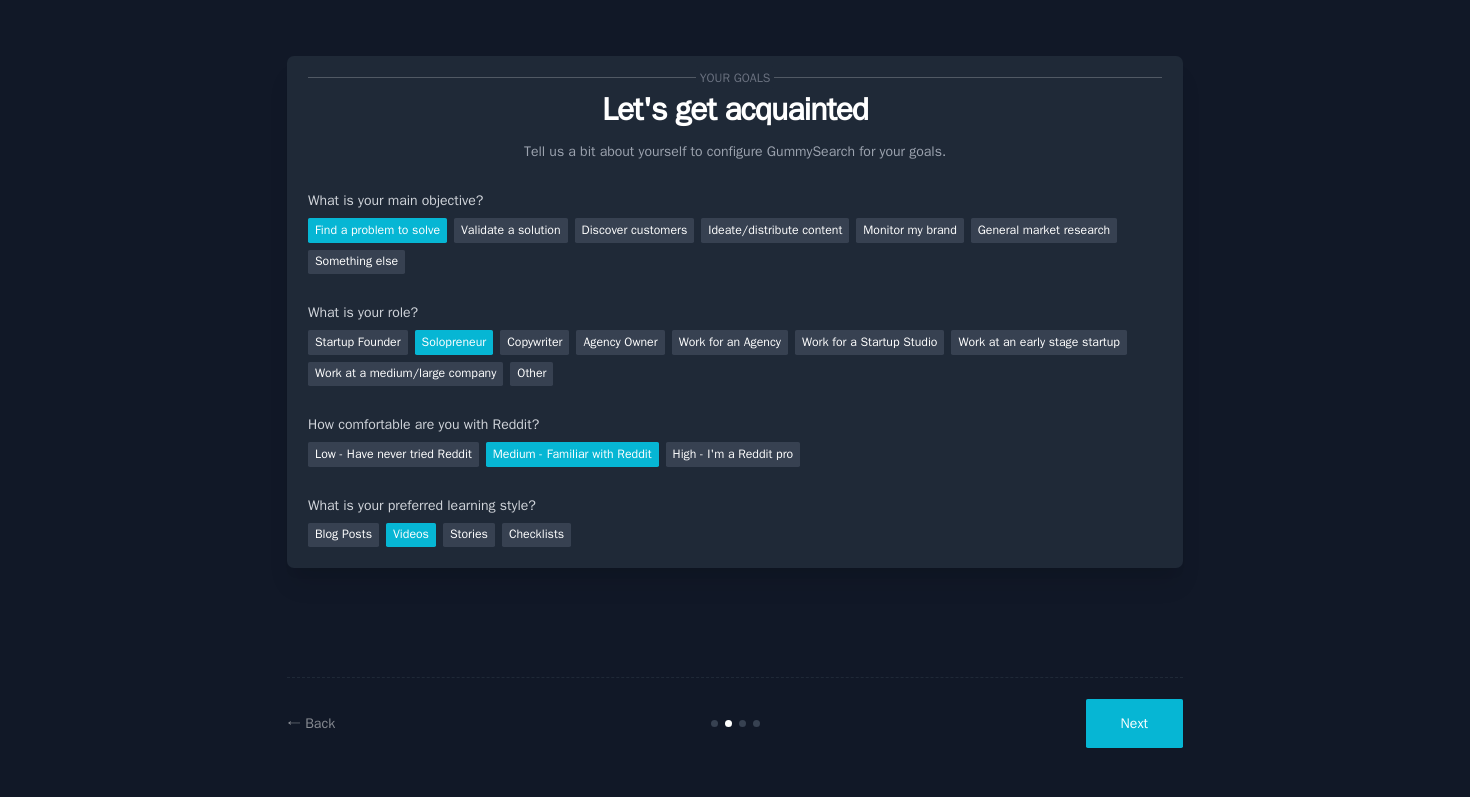 click on "Next" at bounding box center [1134, 723] 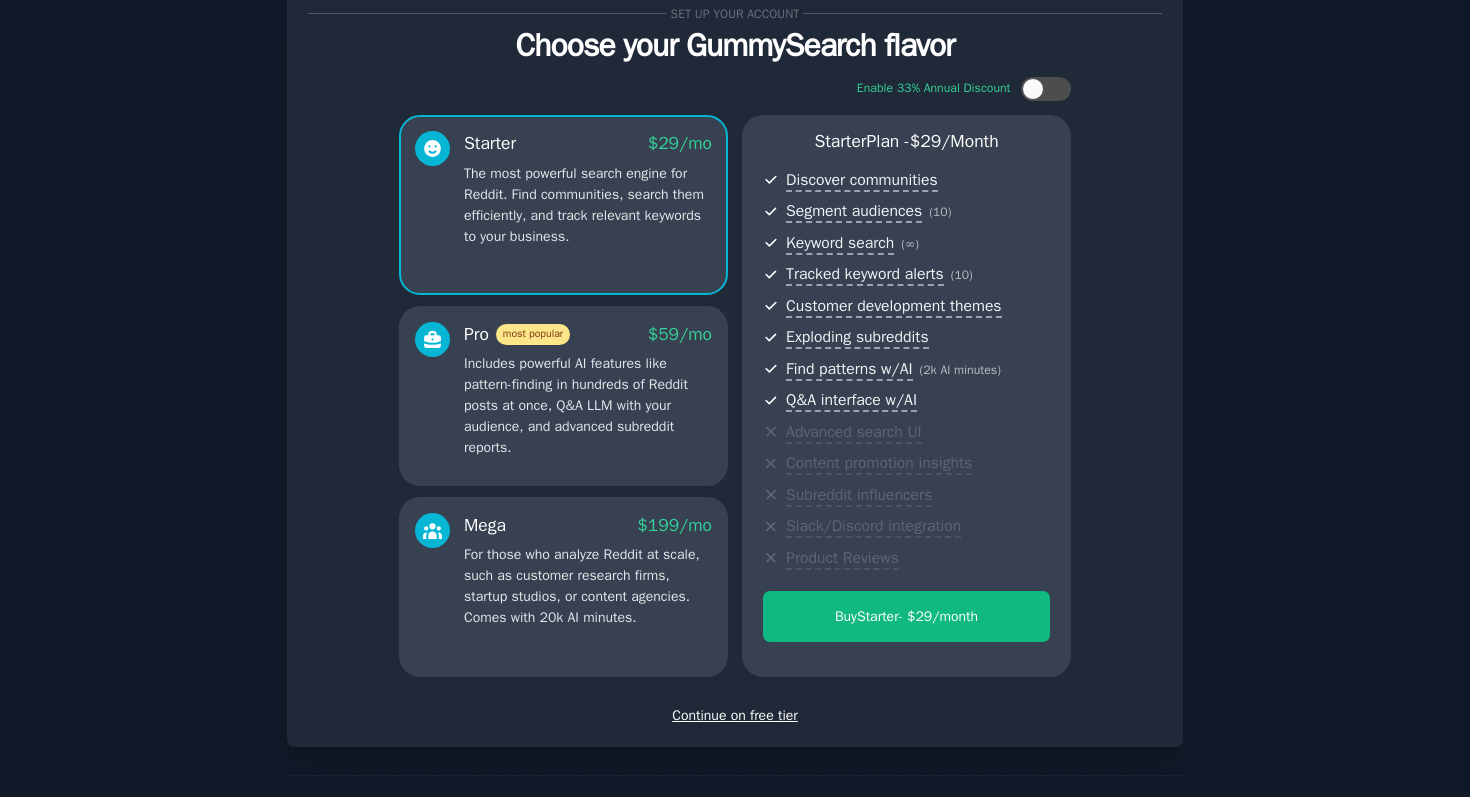 scroll, scrollTop: 134, scrollLeft: 0, axis: vertical 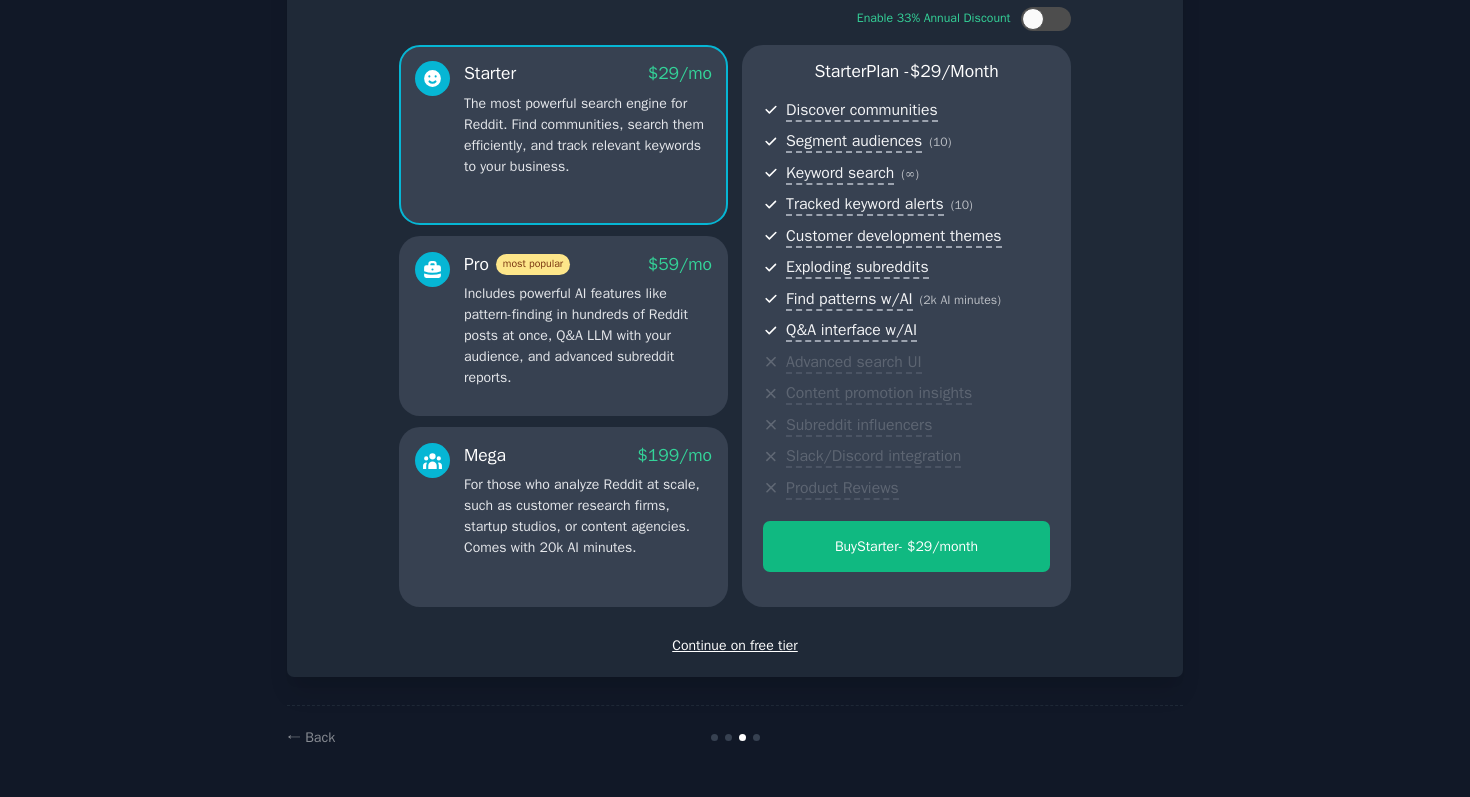 click on "Continue on free tier" at bounding box center [735, 645] 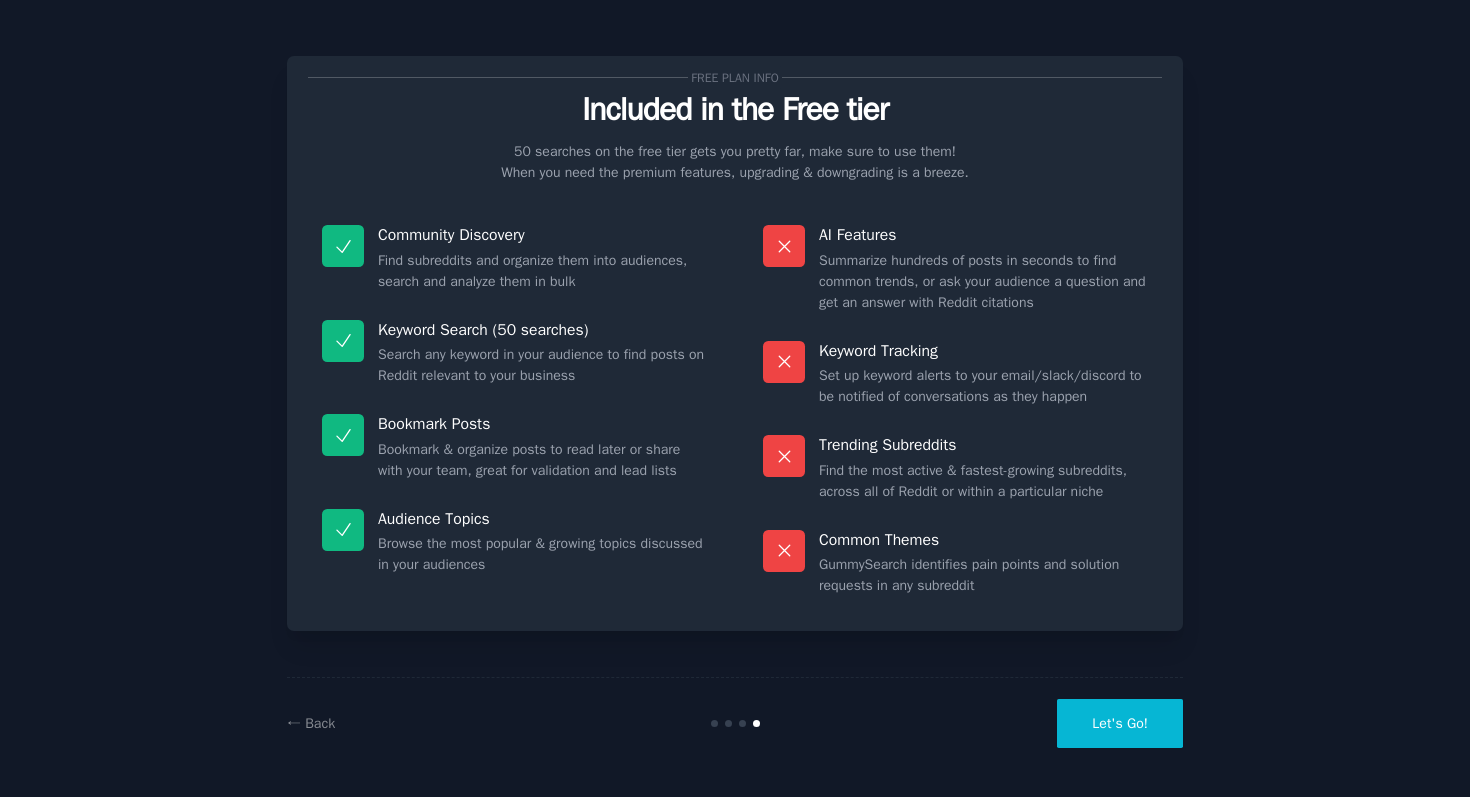 click on "Let's Go!" at bounding box center (1120, 723) 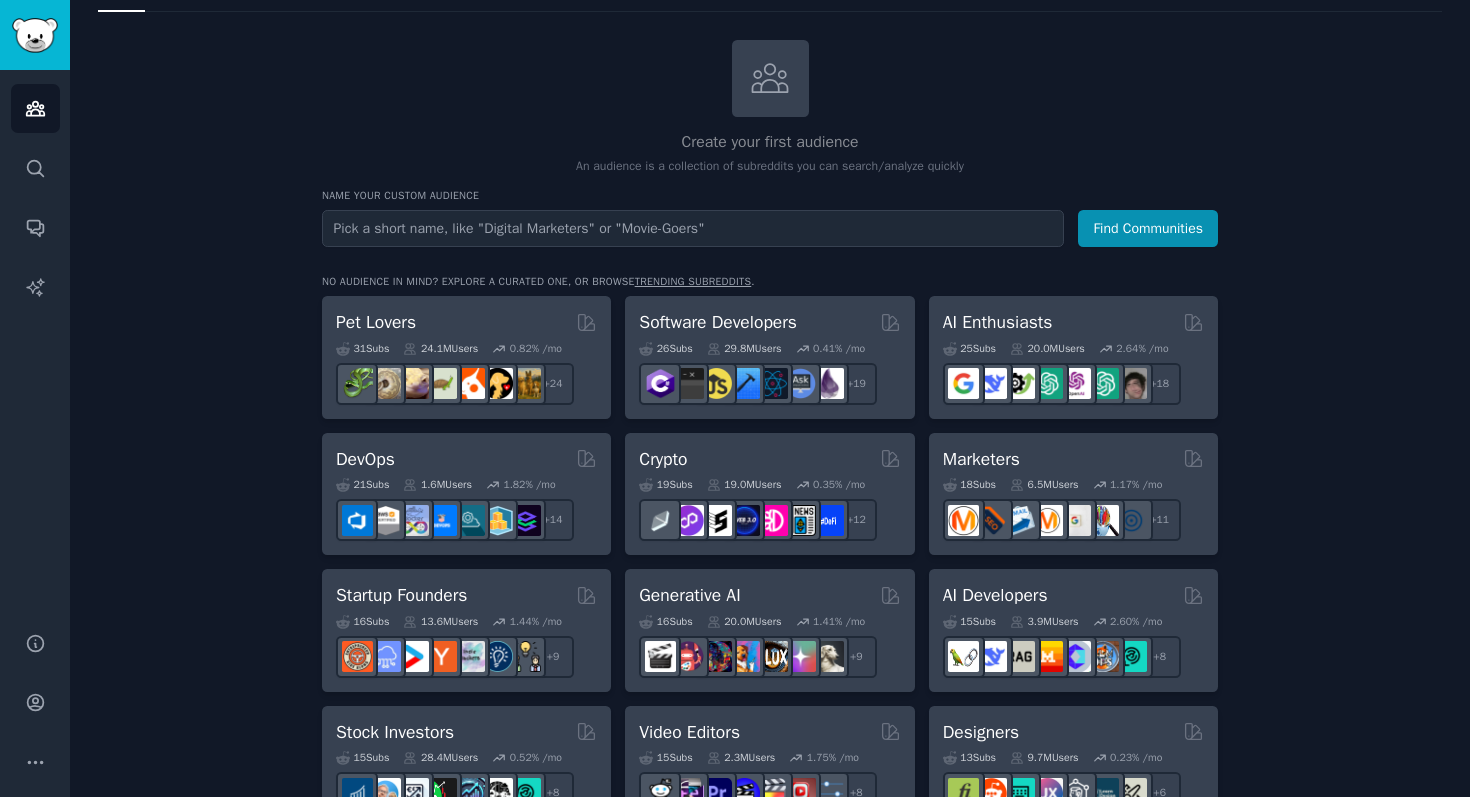 scroll, scrollTop: 0, scrollLeft: 0, axis: both 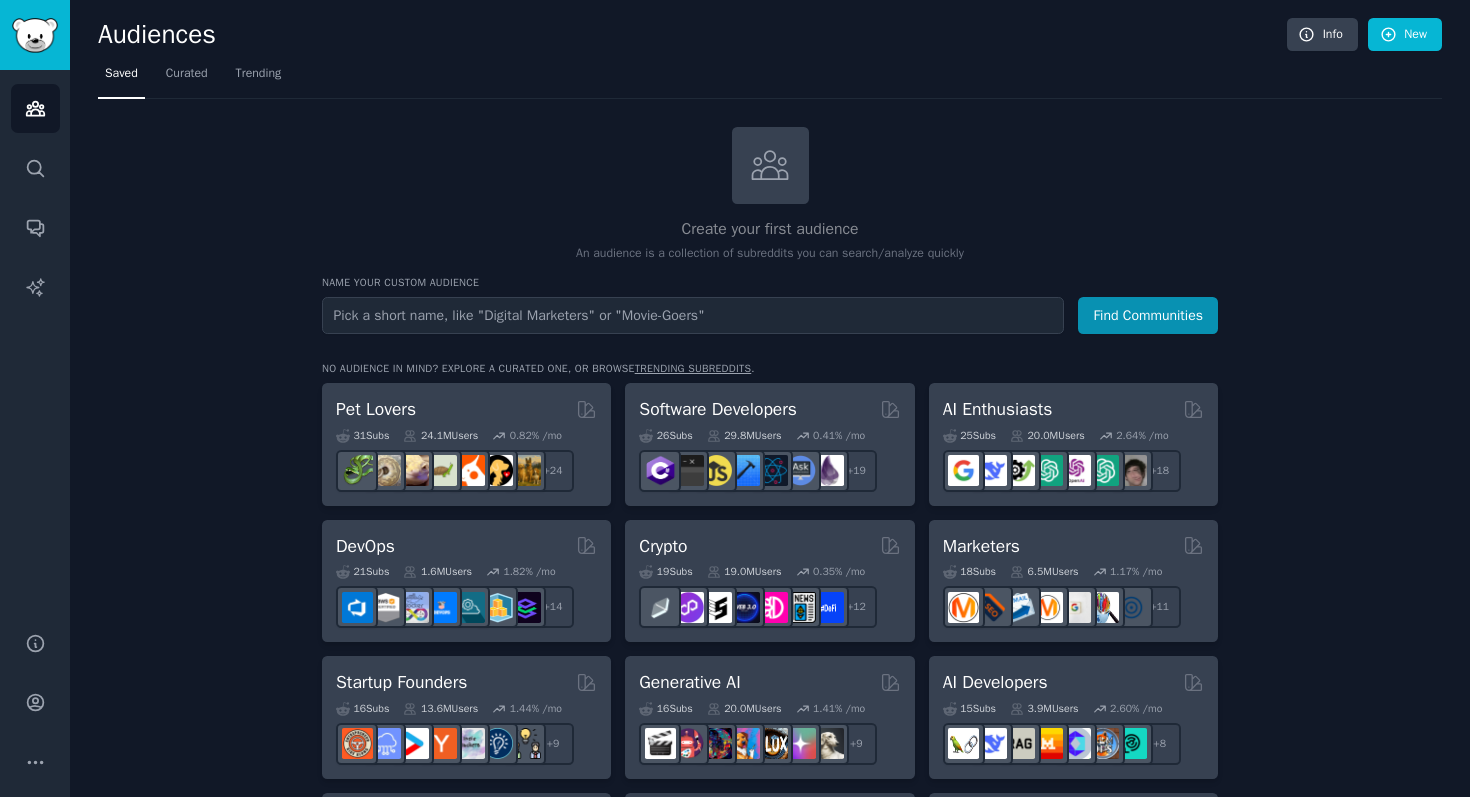 click on "Saved Curated Trending" at bounding box center (770, 78) 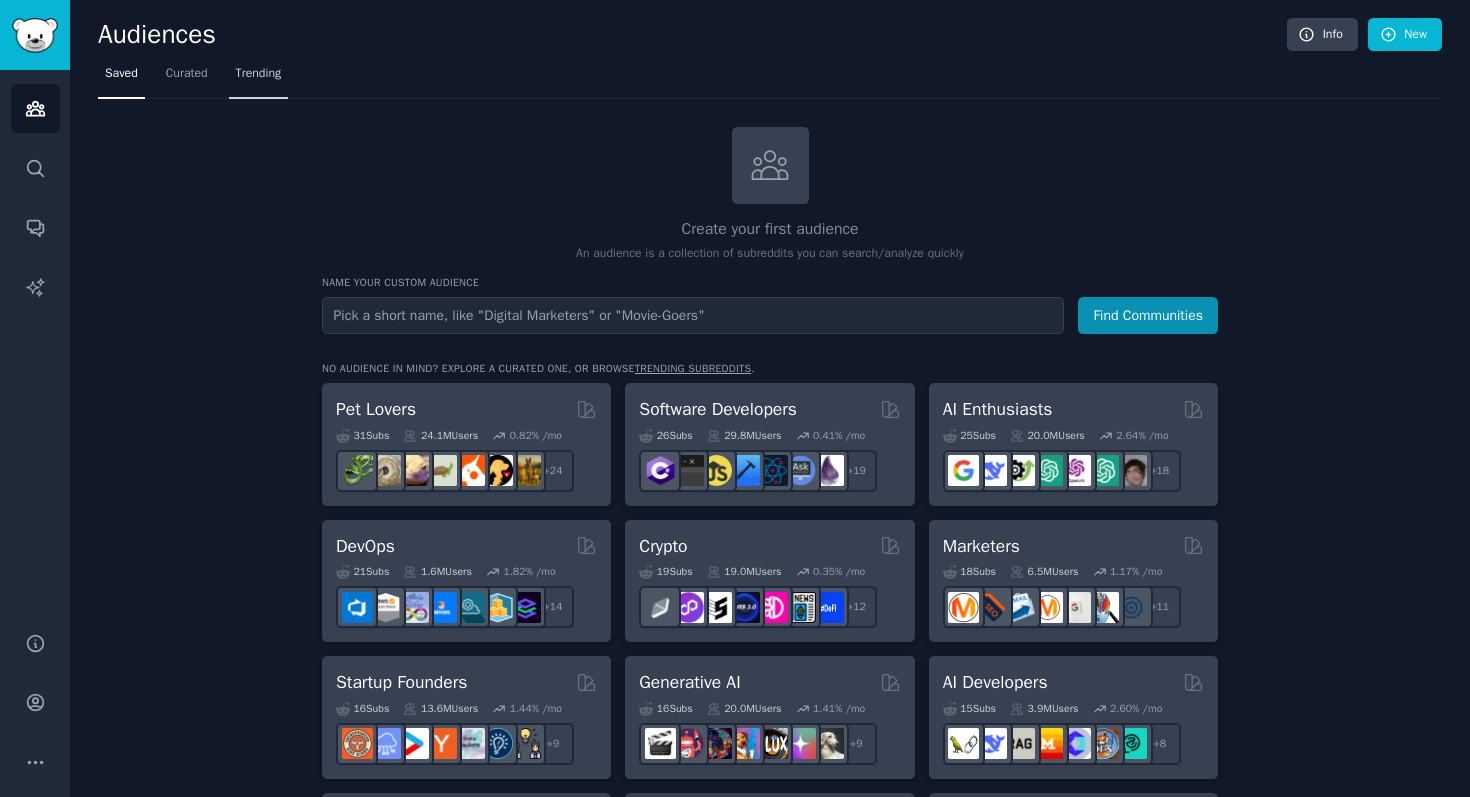 click on "Trending" at bounding box center (259, 74) 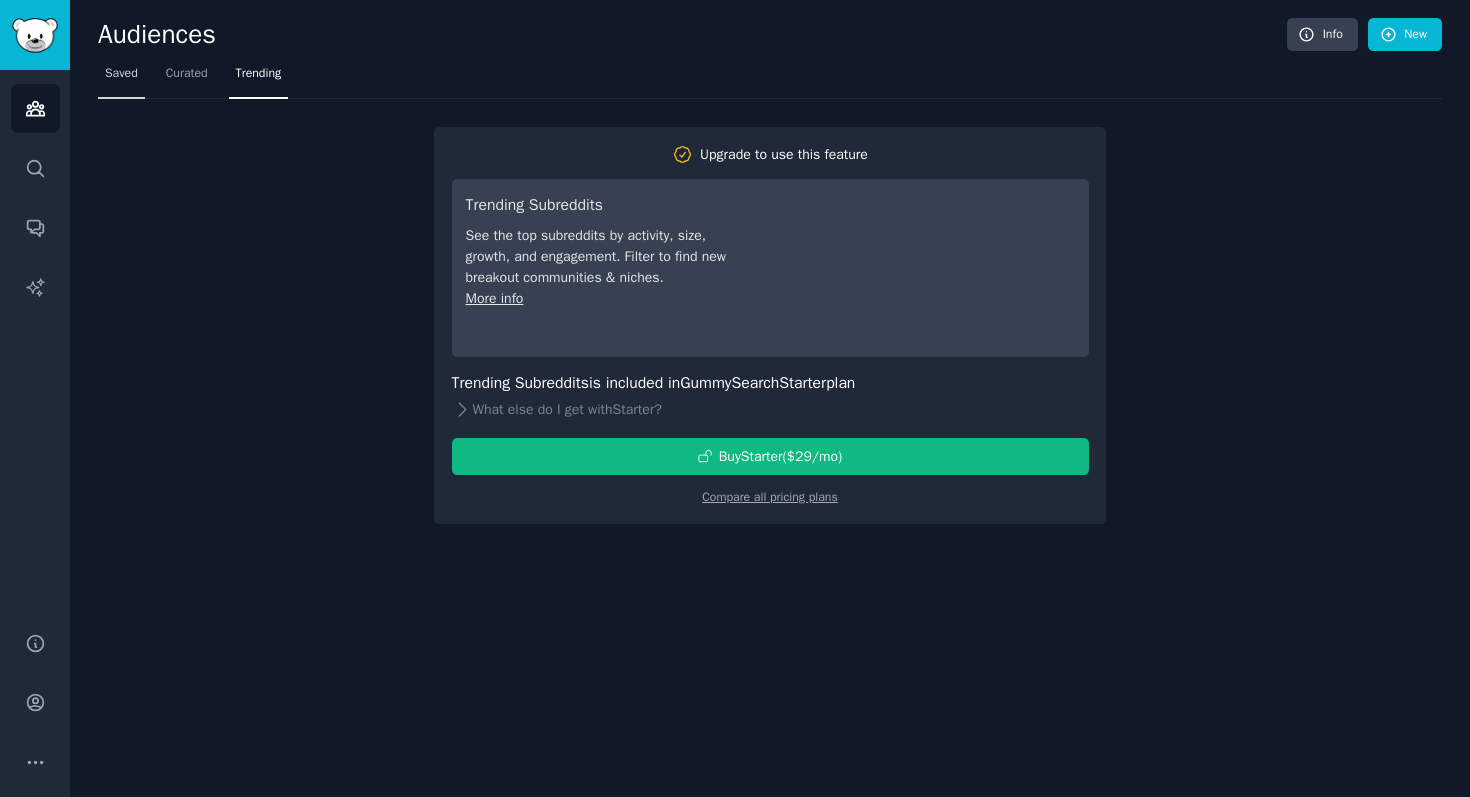click on "Saved" at bounding box center [121, 74] 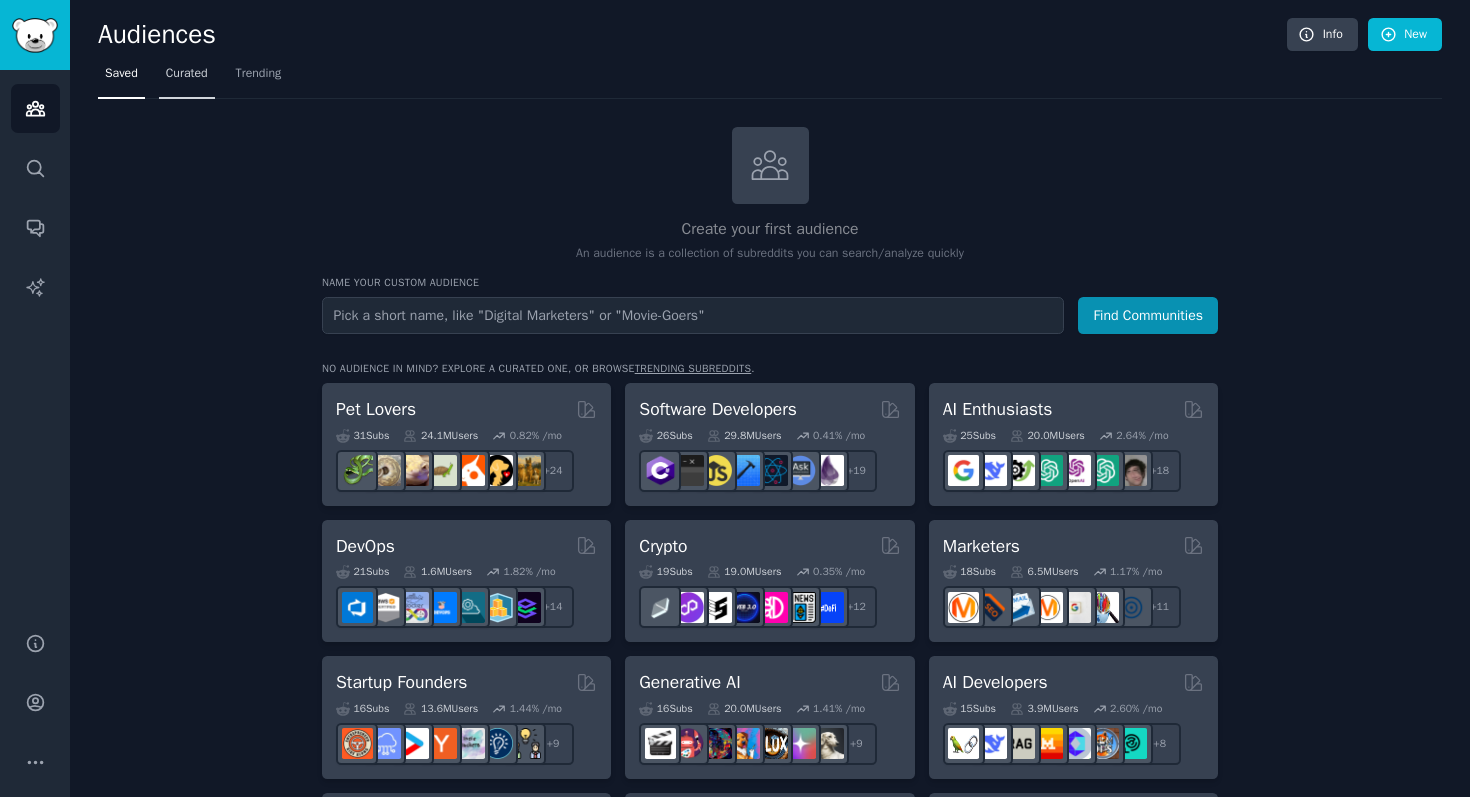 click on "Curated" at bounding box center [187, 74] 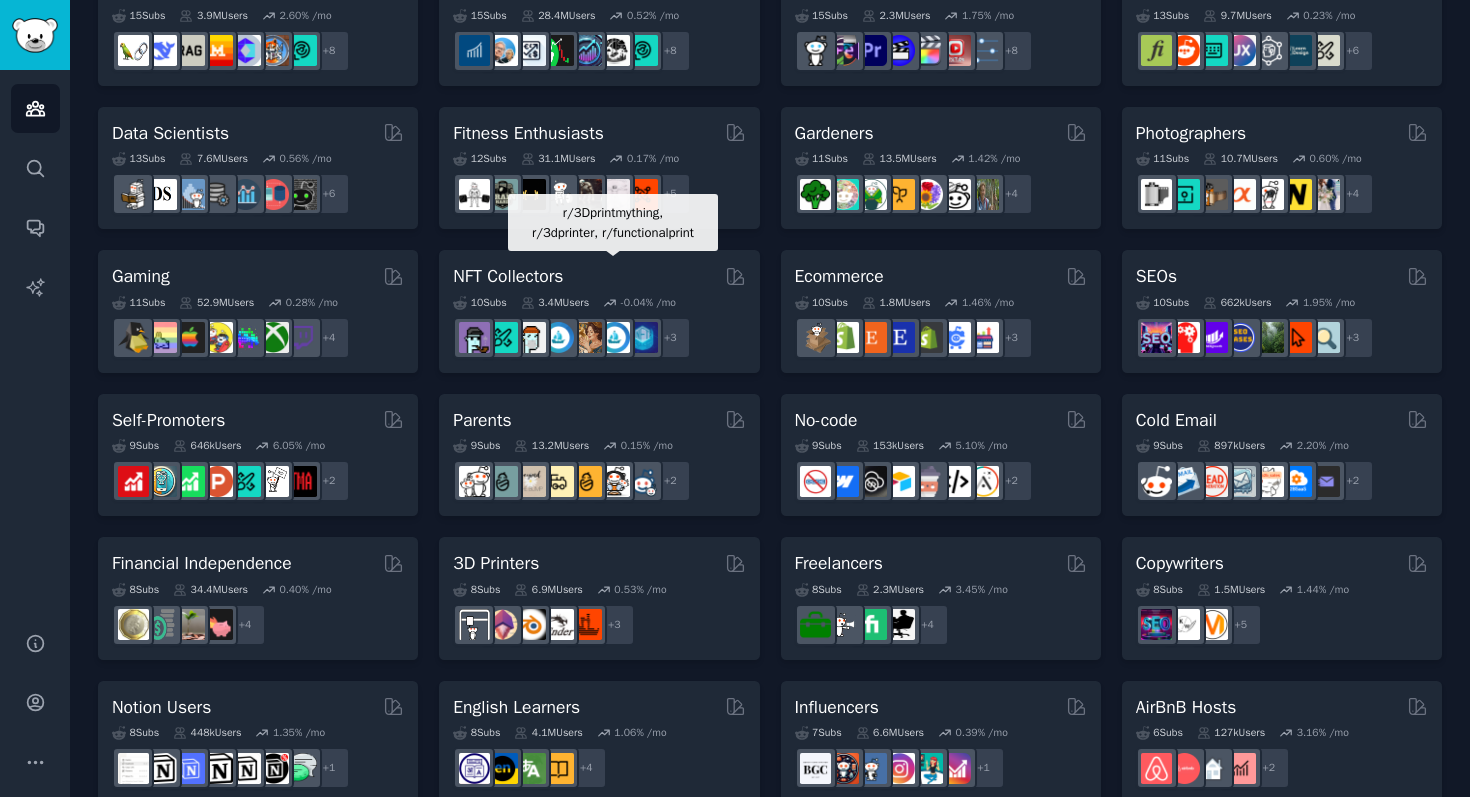 scroll, scrollTop: 0, scrollLeft: 0, axis: both 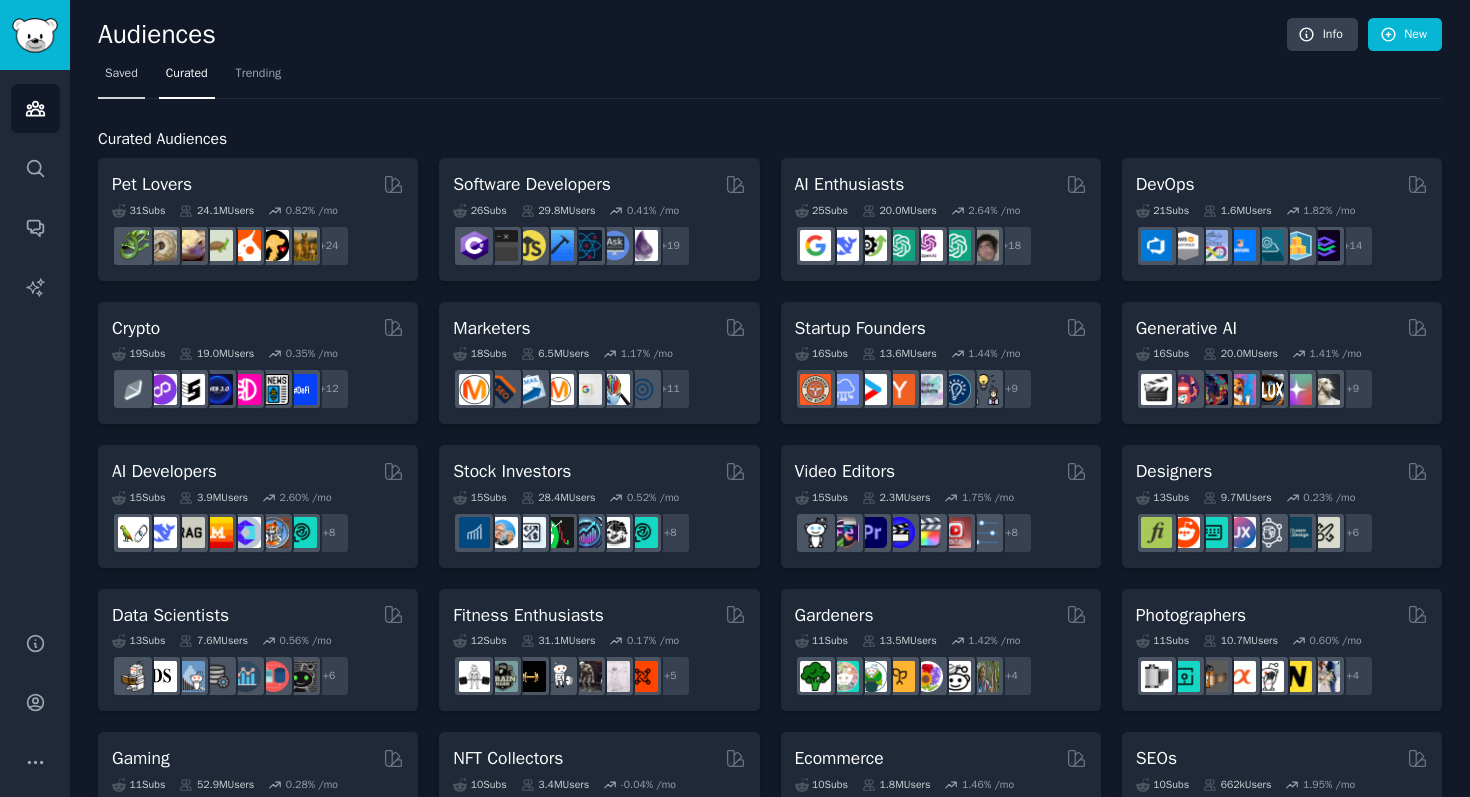 click on "Saved" at bounding box center (121, 74) 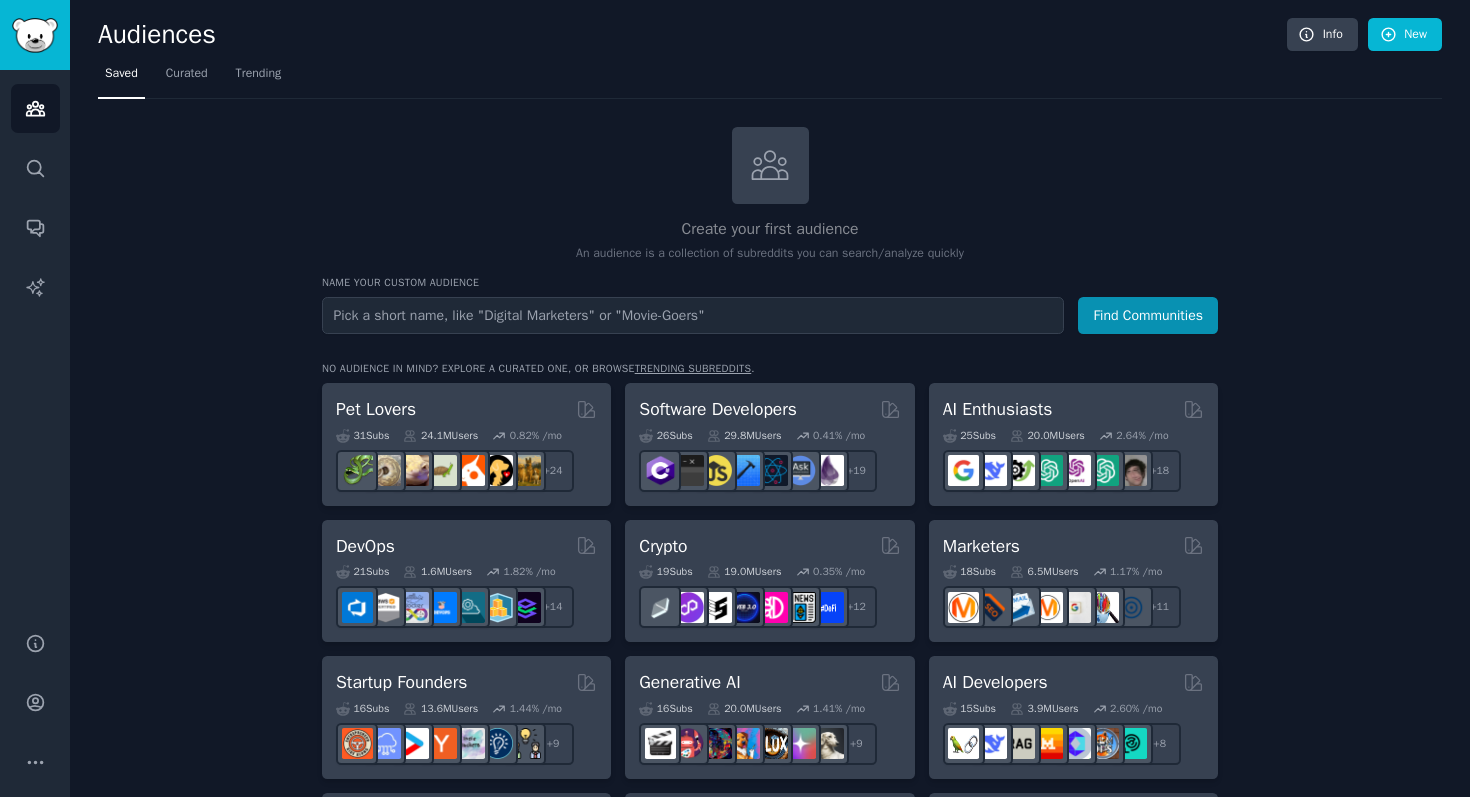 click at bounding box center [693, 315] 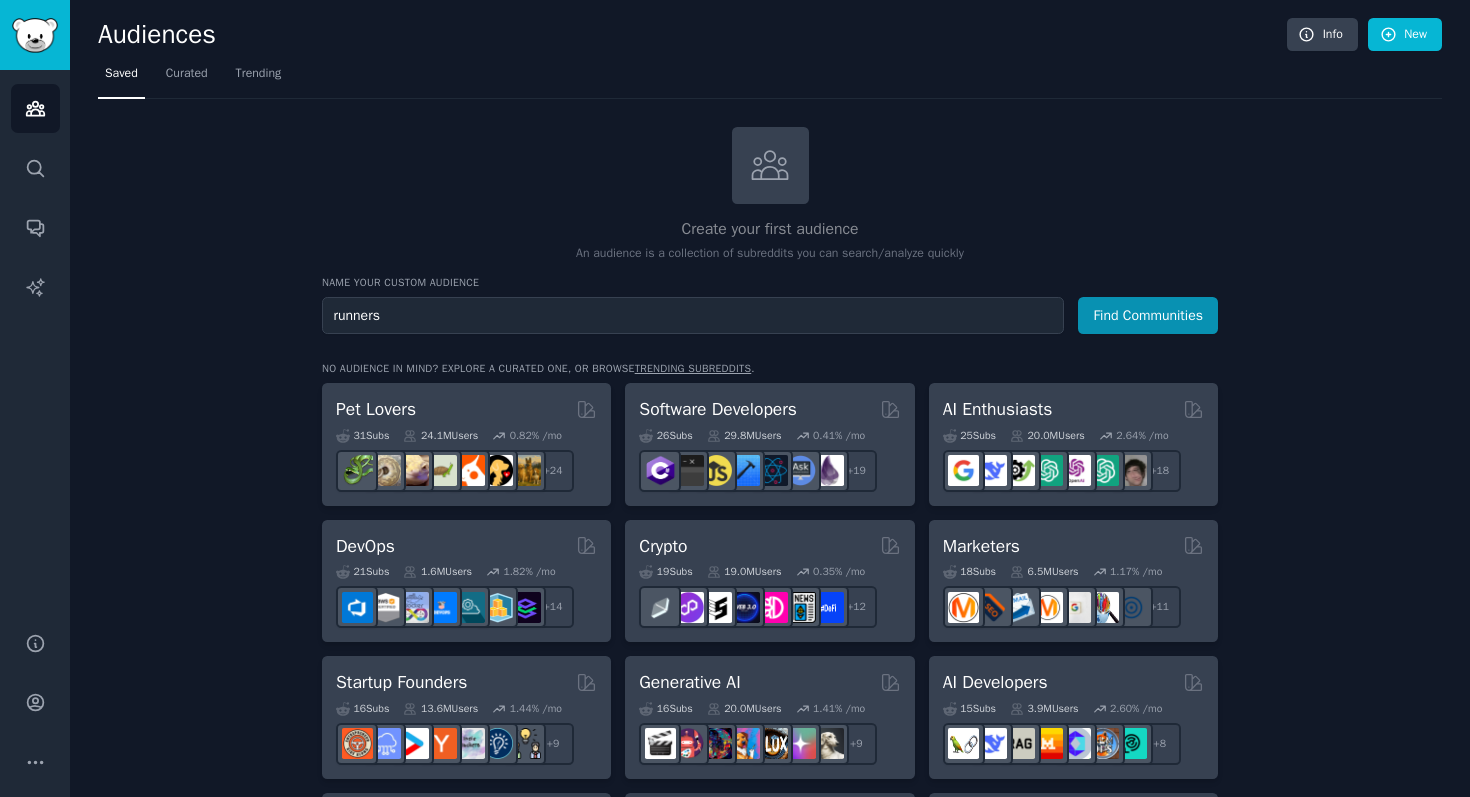 type on "runners" 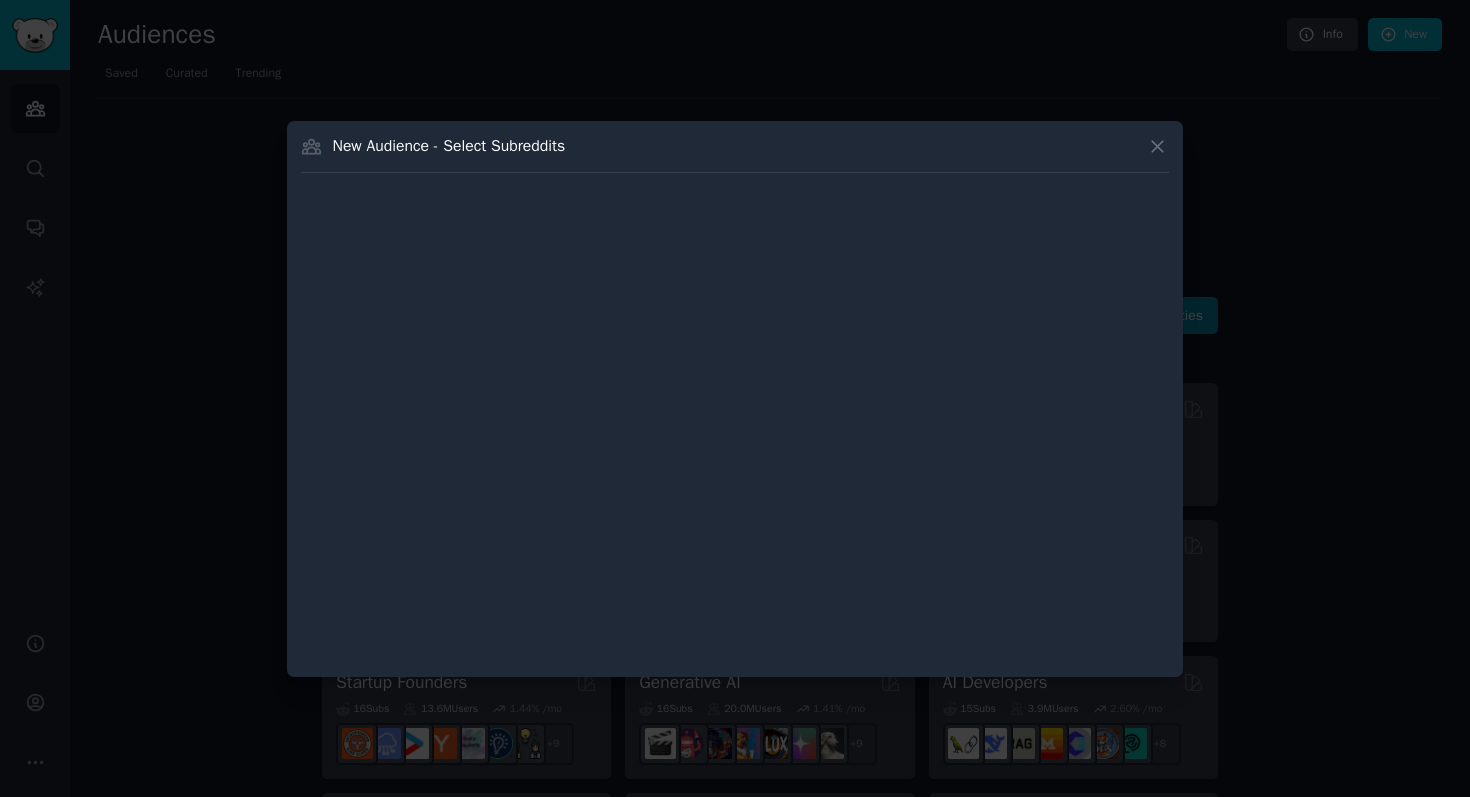 type 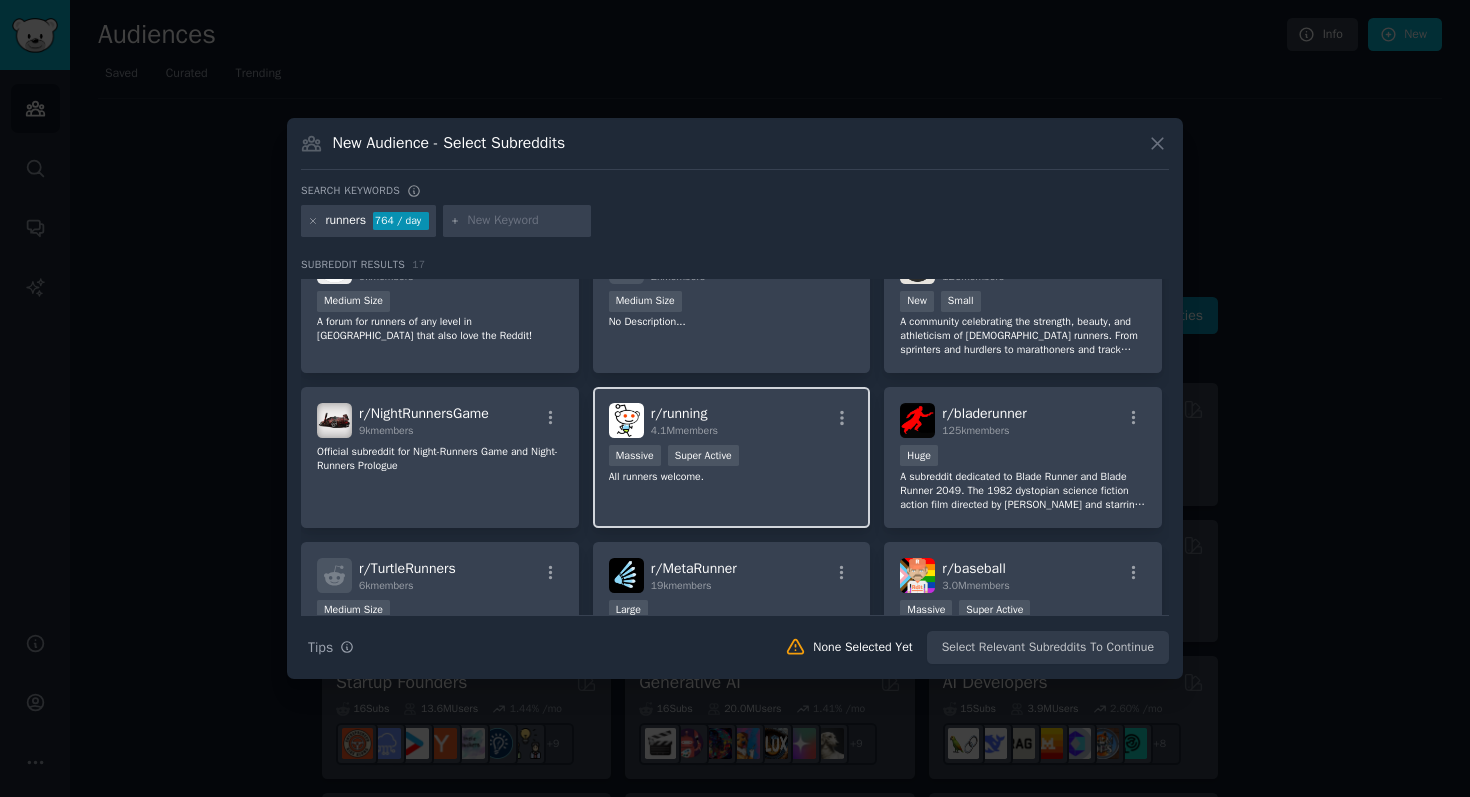 scroll, scrollTop: 0, scrollLeft: 0, axis: both 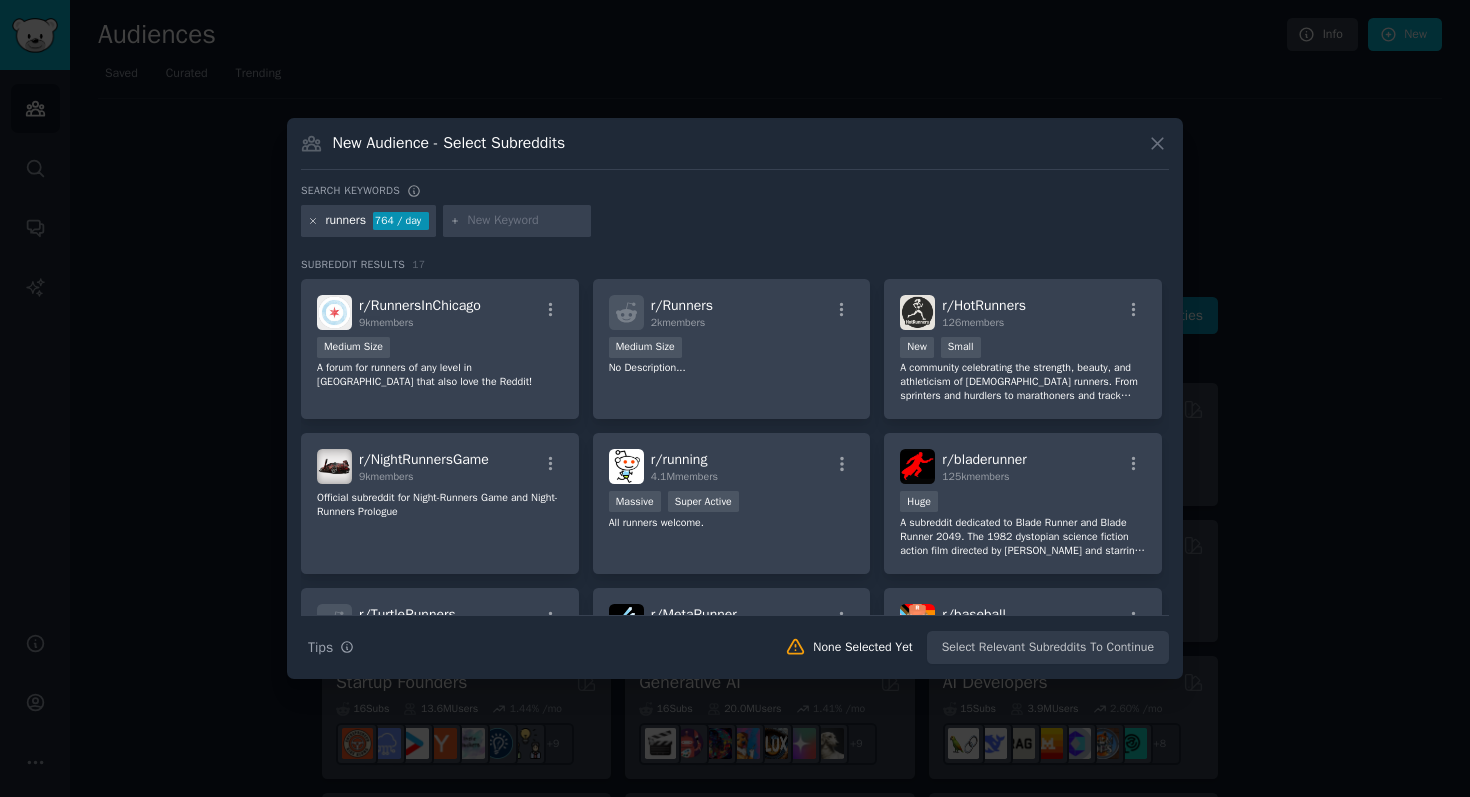 click 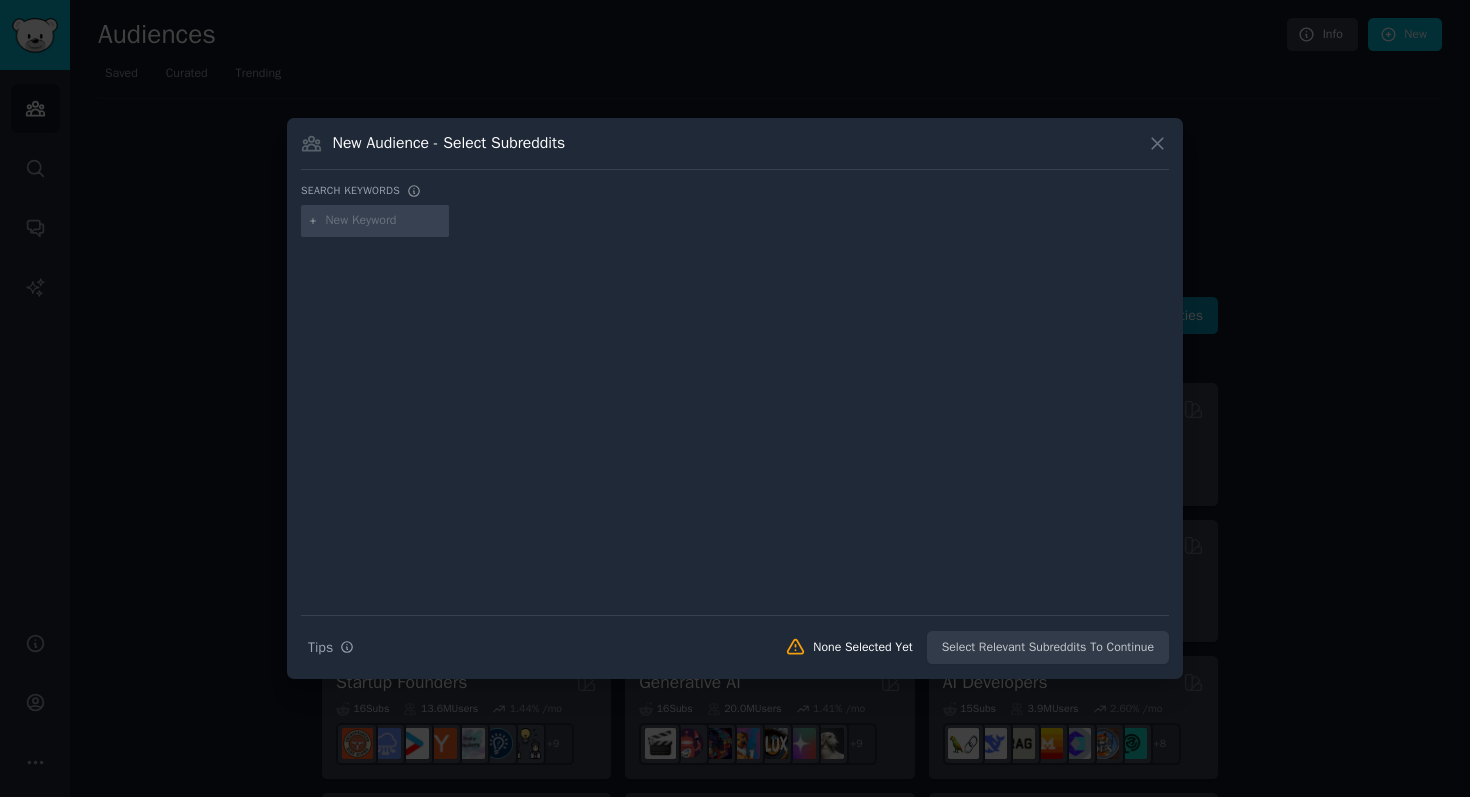 click at bounding box center (384, 221) 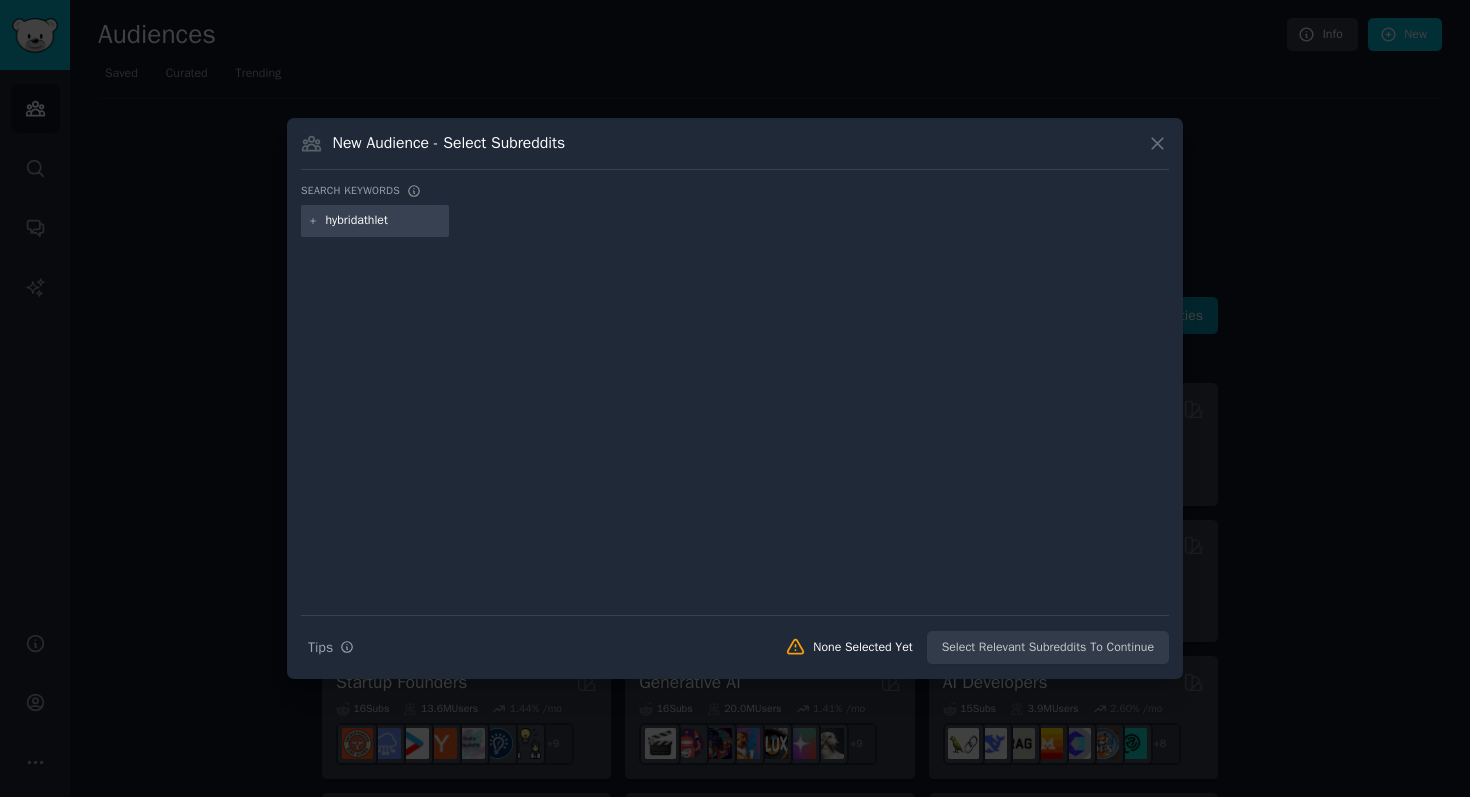 type on "hybridathlete" 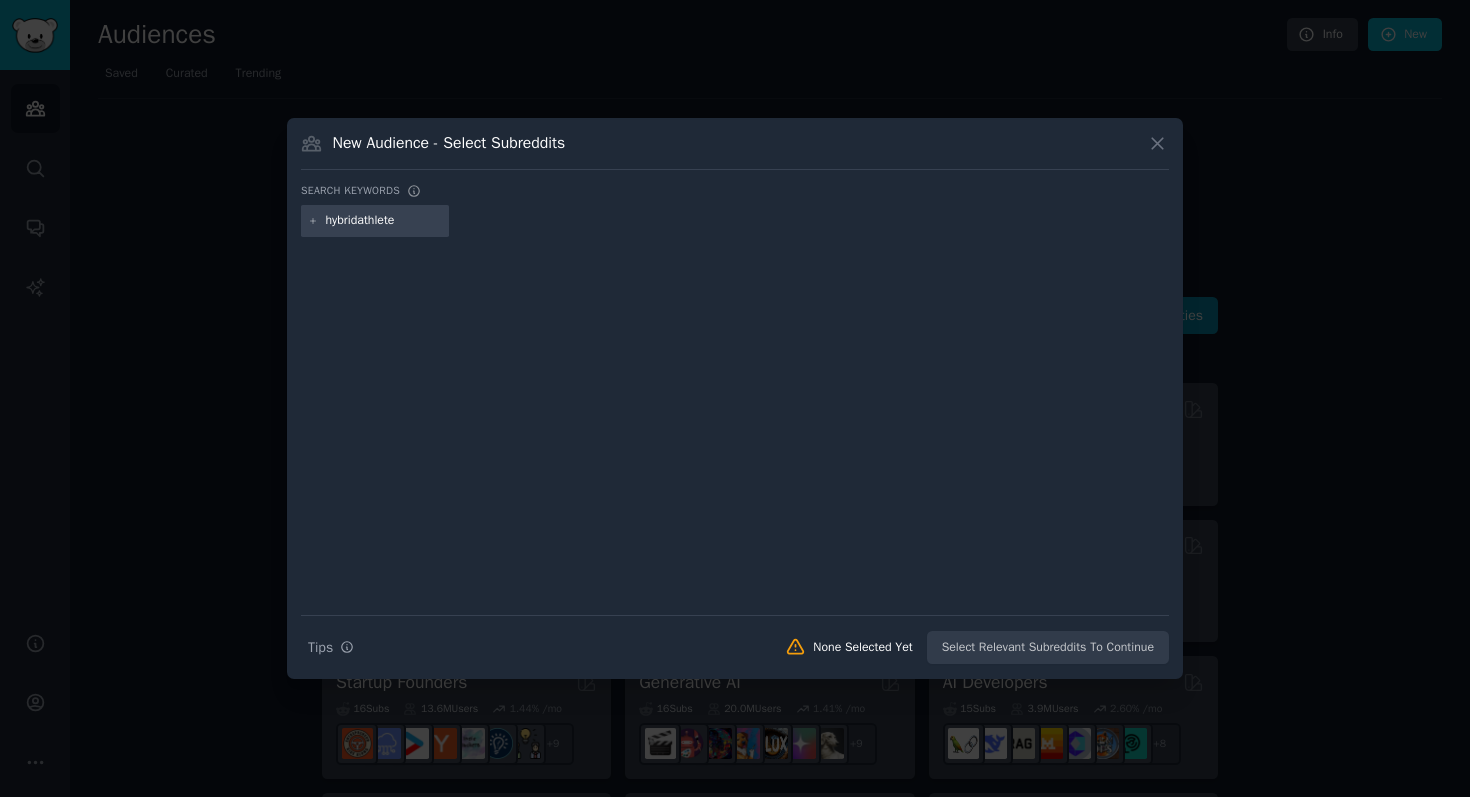 type 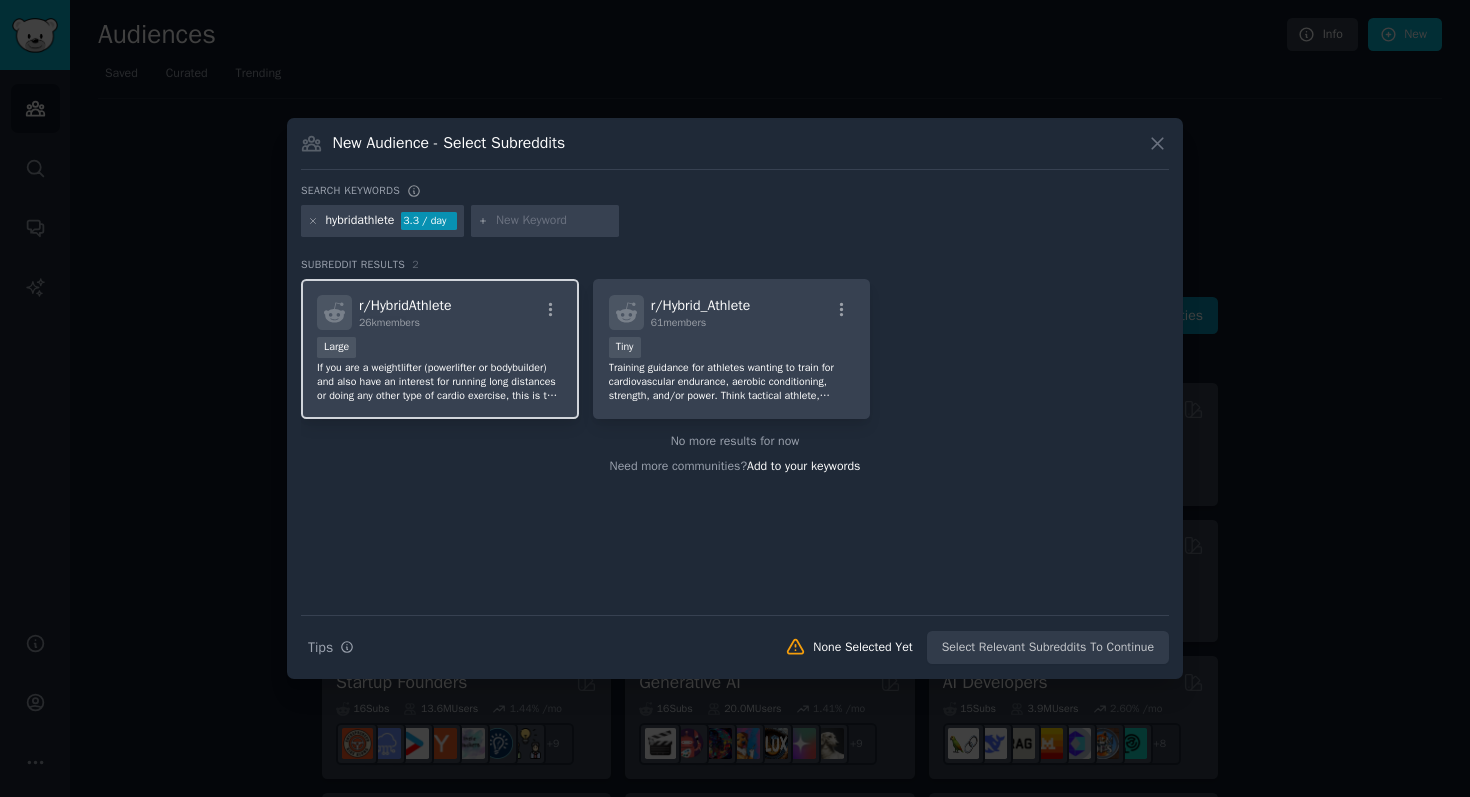 click on "r/ HybridAthlete 26k  members Large If you are a weightlifter (powerlifter or bodybuilder) and also have an interest for running long distances or doing any other type of cardio exercise, this is the subreddit to share your experiences on these type of hybrid training. Join us on this hybrid journey." at bounding box center [440, 349] 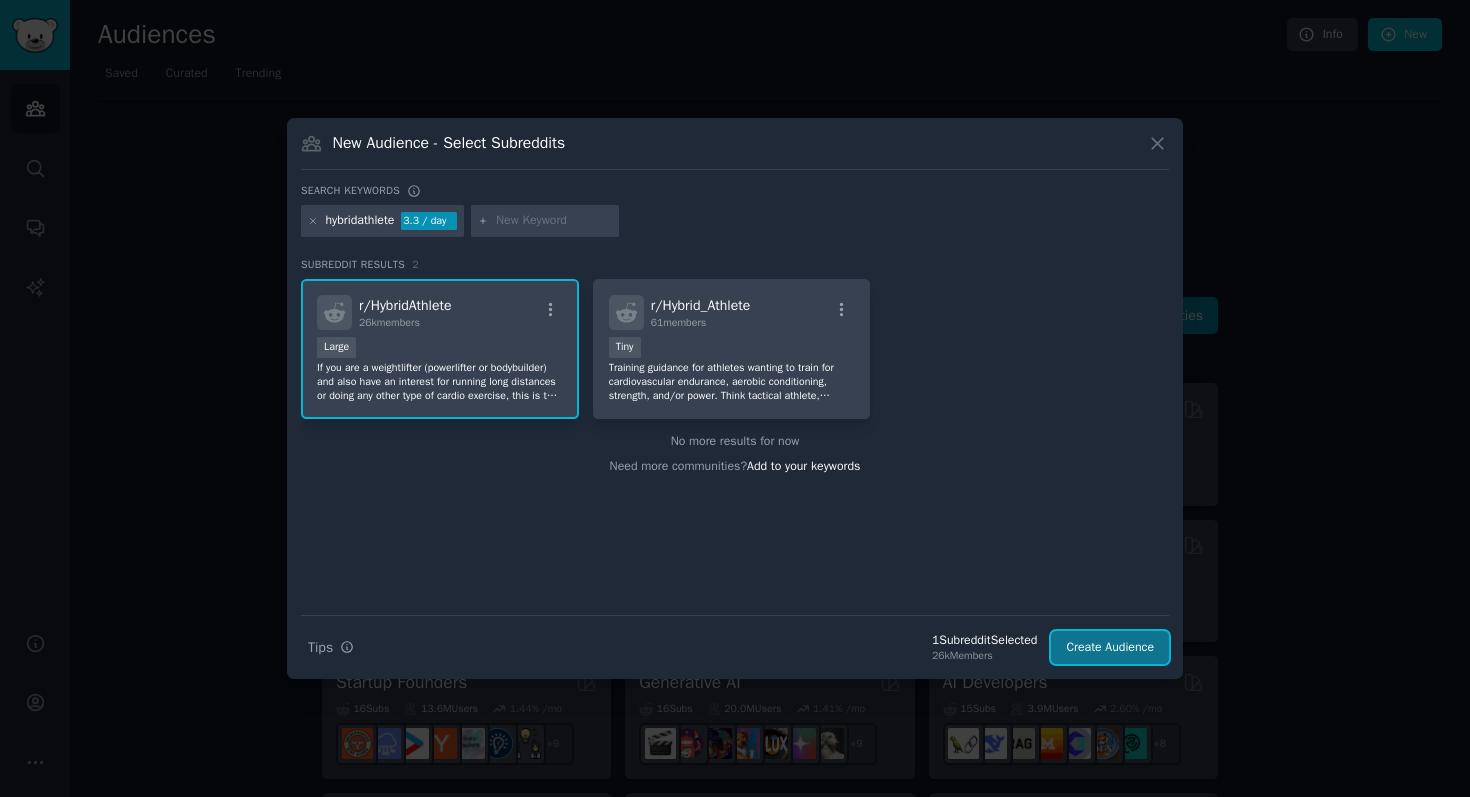 click on "Create Audience" at bounding box center [1110, 648] 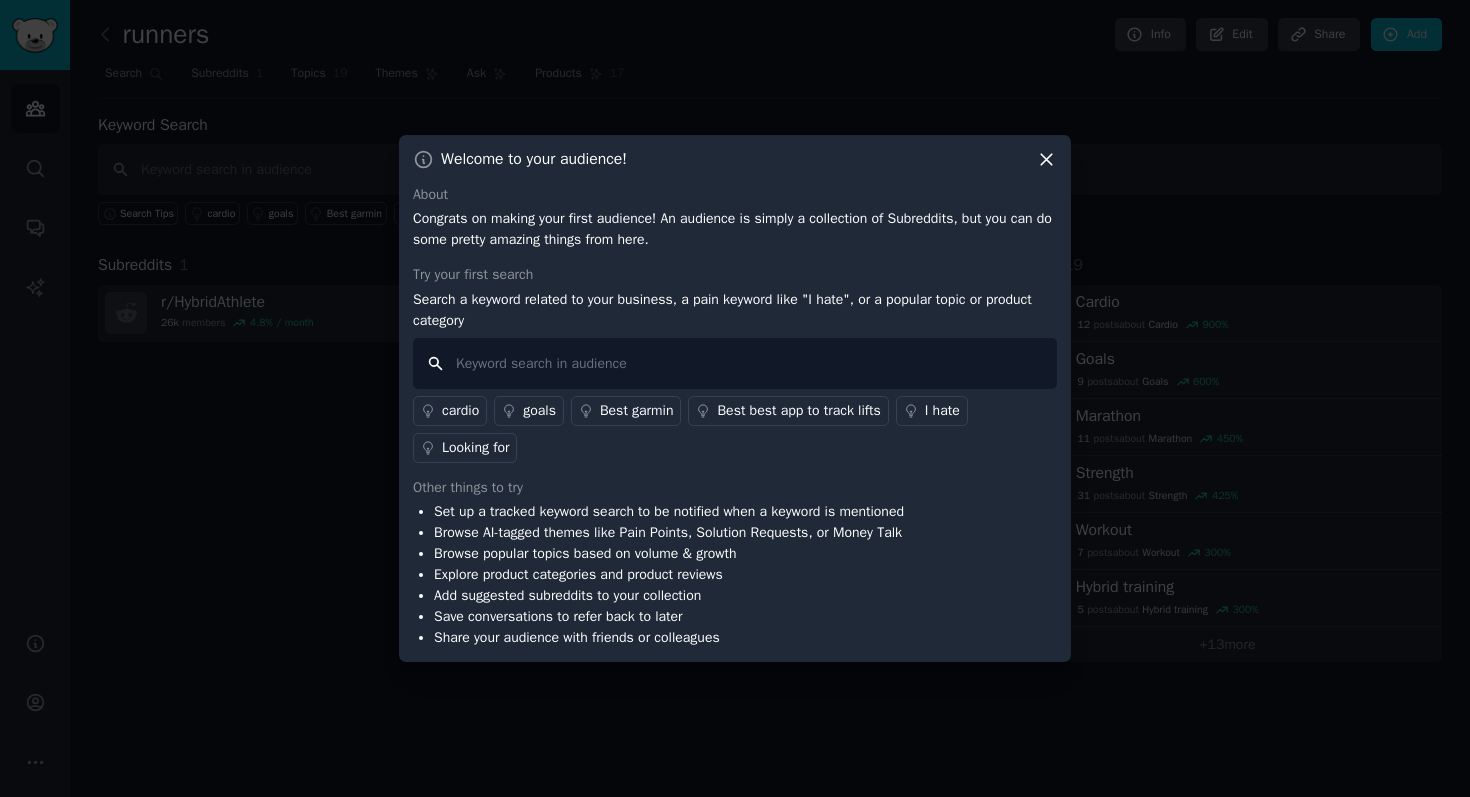 click at bounding box center (735, 363) 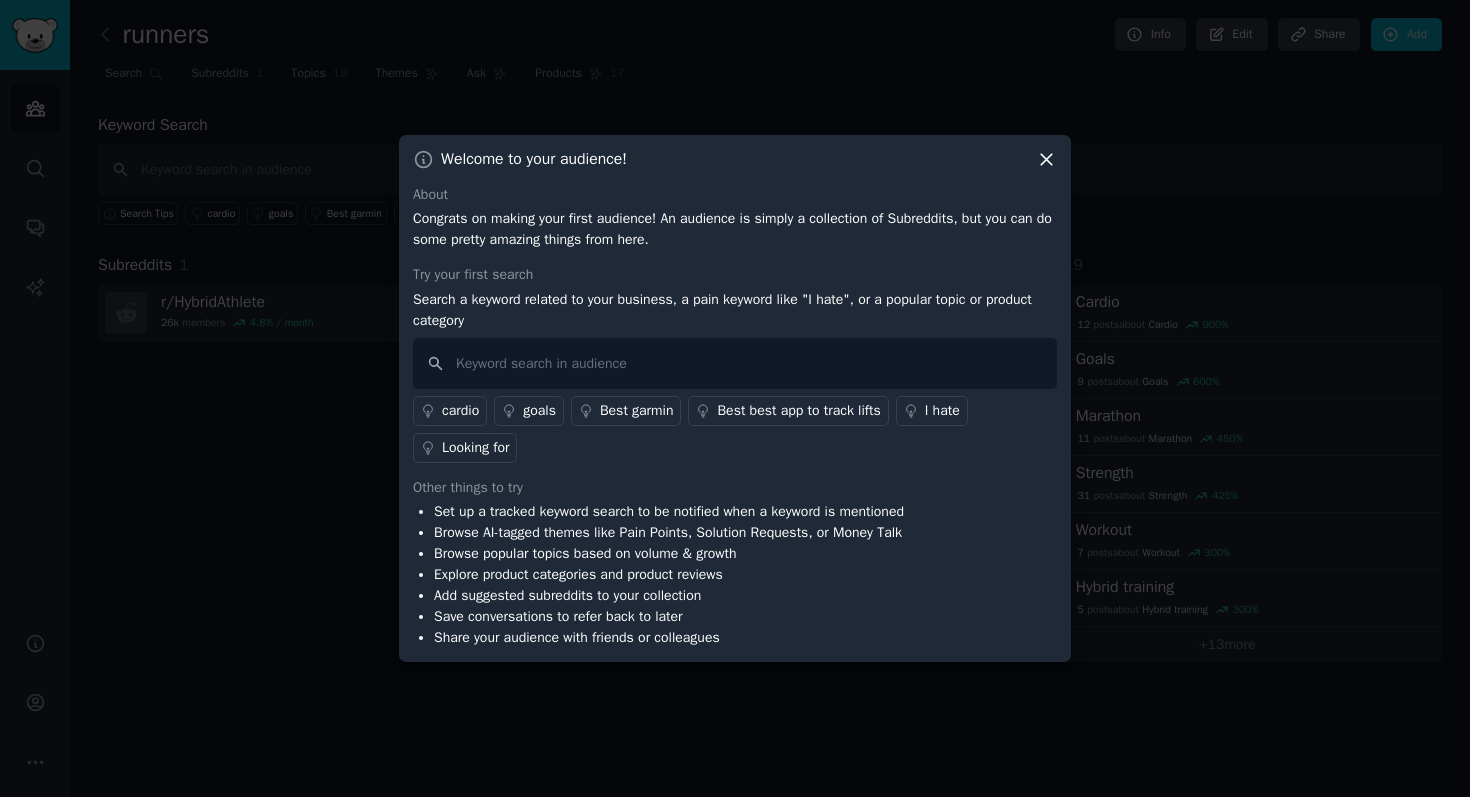 click 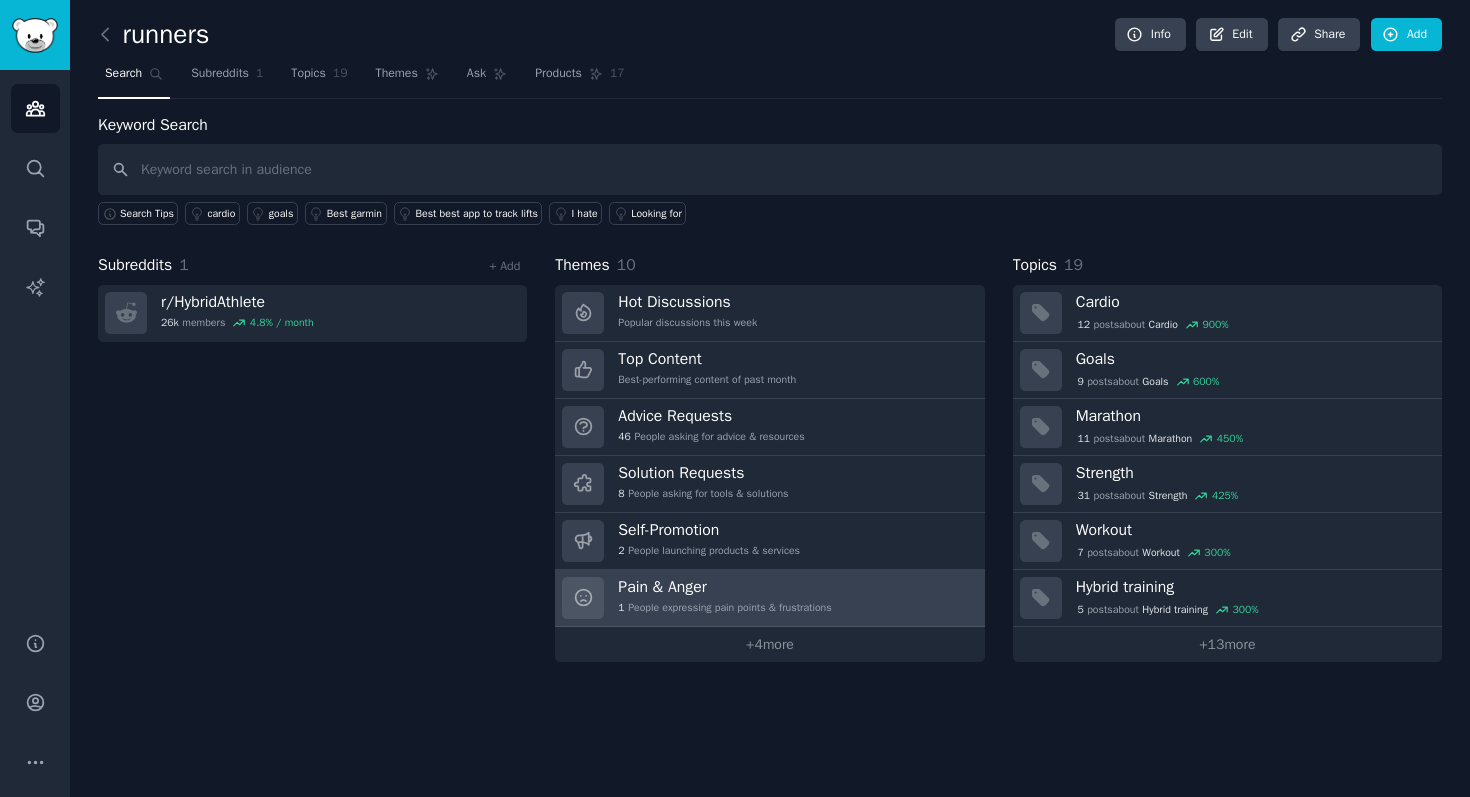 click on "Pain & Anger 1 People expressing pain points & frustrations" at bounding box center [769, 598] 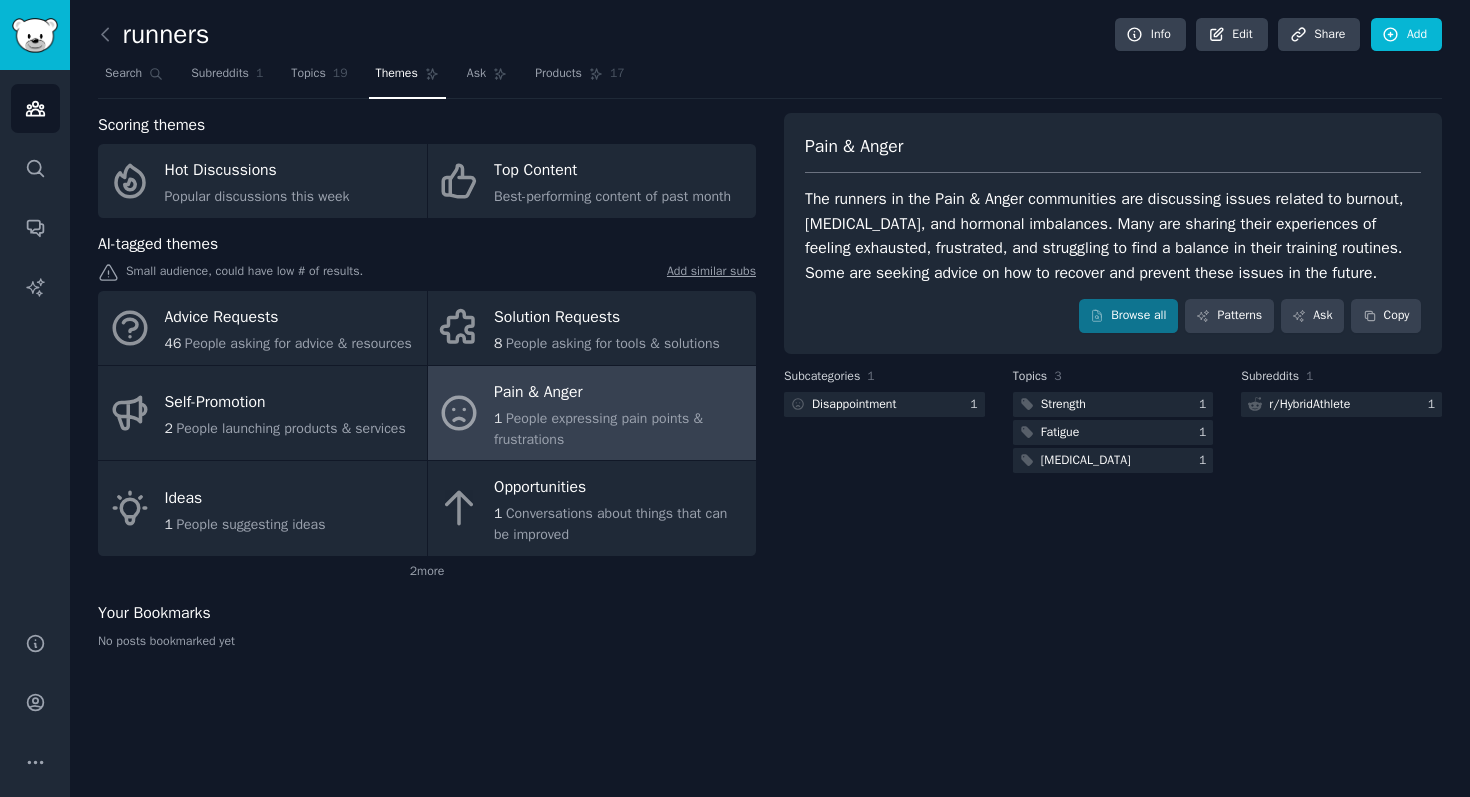 click on "Pain & Anger The runners in the Pain & Anger communities are discussing issues related to burnout, [MEDICAL_DATA], and hormonal imbalances. Many are sharing their experiences of feeling exhausted, frustrated, and struggling to find a balance in their training routines. Some are seeking advice on how to recover and prevent these issues in the future. Browse all Patterns Ask Copy Subcategories 1   Disappointment 1 Topics 3   Strength 1   Fatigue 1   [MEDICAL_DATA] 1 Subreddits 1  r/ HybridAthlete 1" at bounding box center (1113, 389) 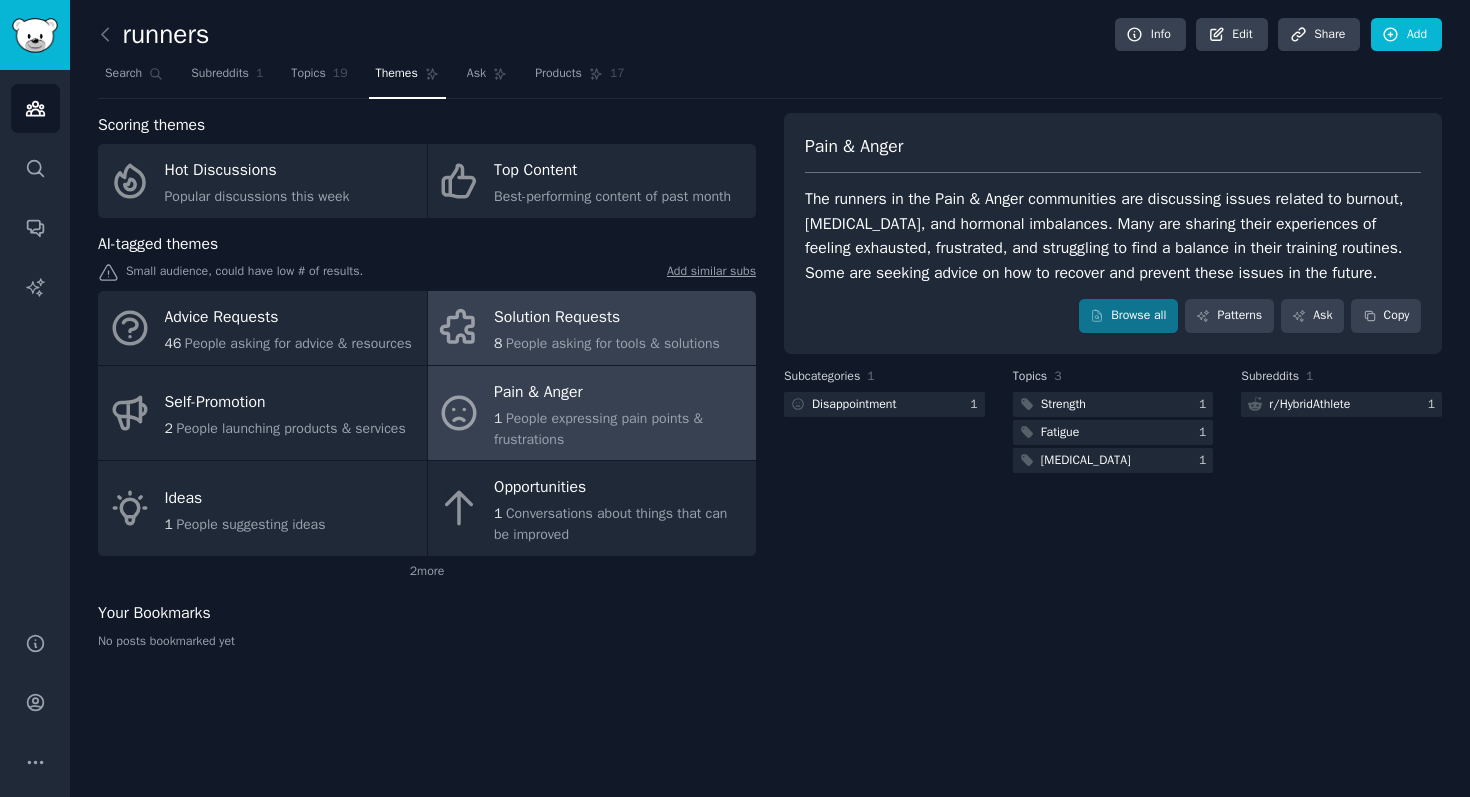 click on "Solution Requests" at bounding box center [607, 318] 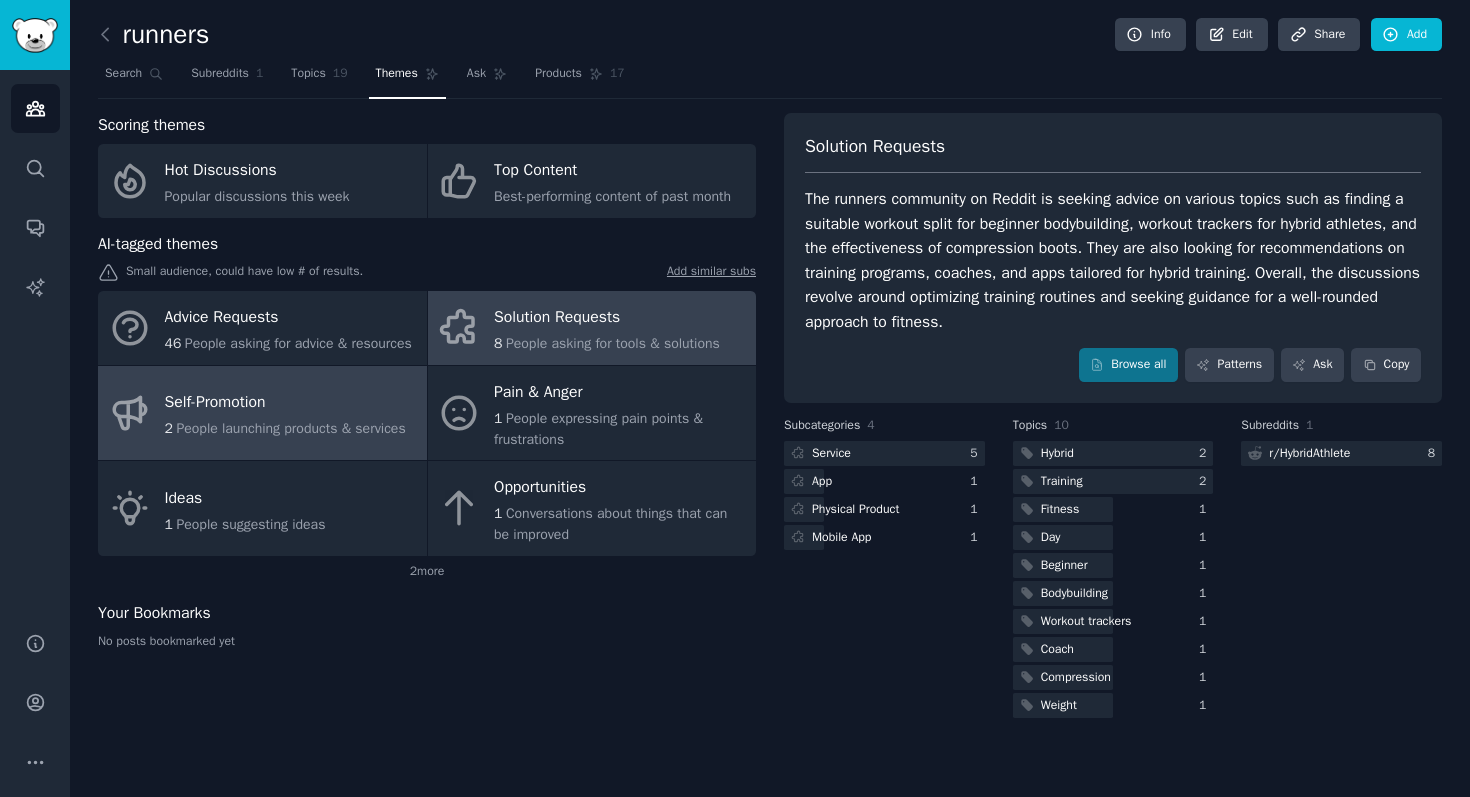 click on "Self-Promotion" at bounding box center [285, 403] 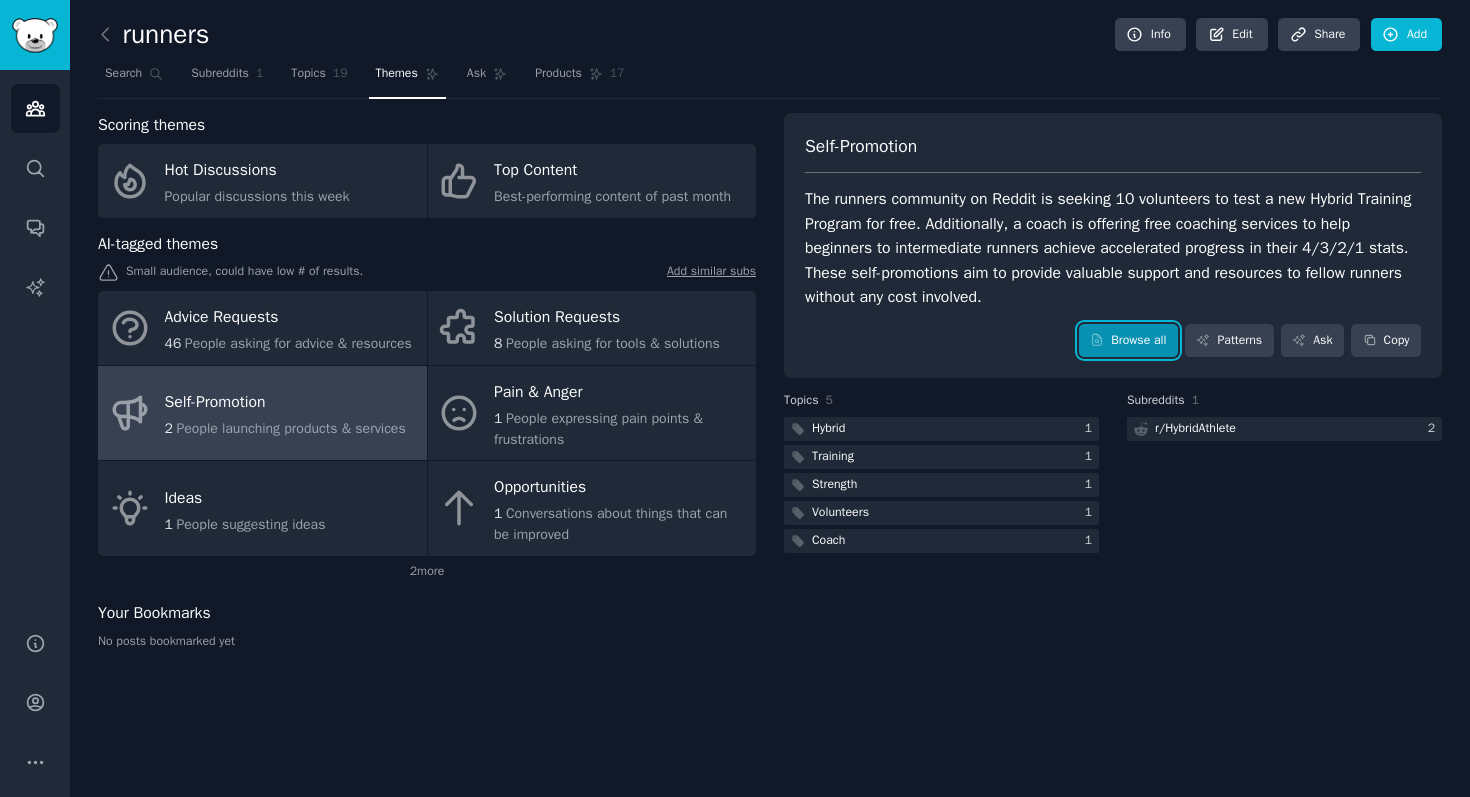 click on "Browse all" at bounding box center (1128, 341) 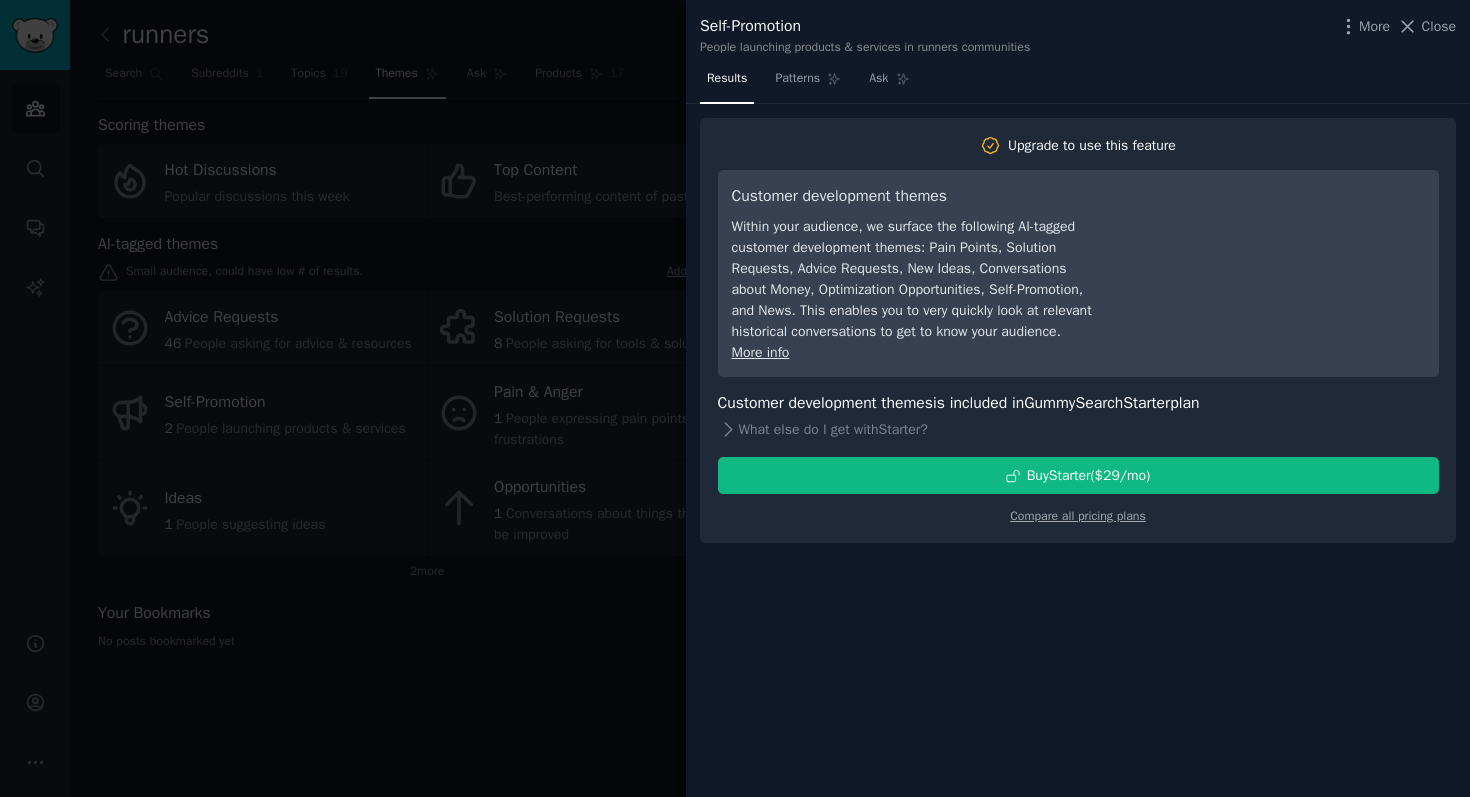 type 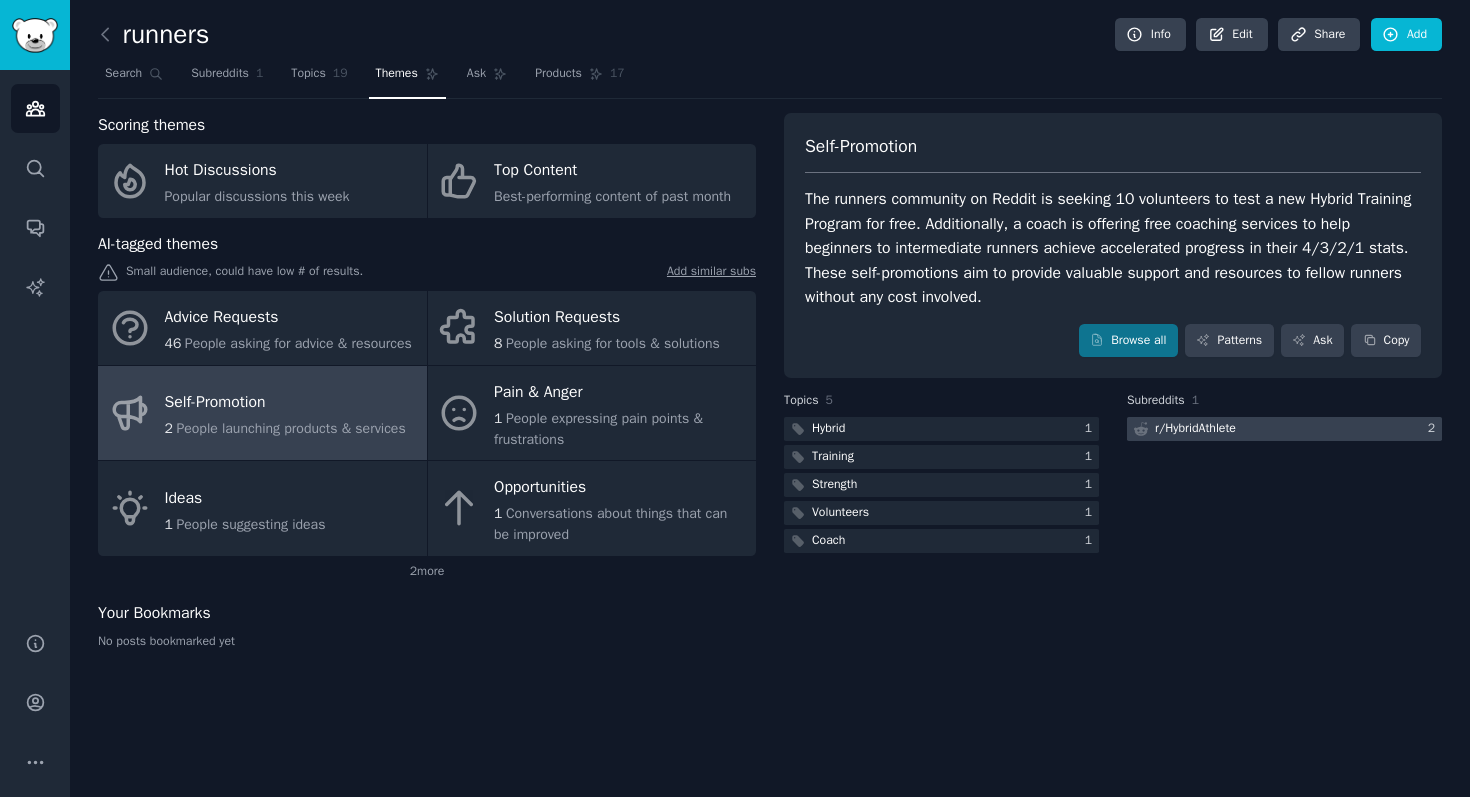 click on "r/ HybridAthlete" at bounding box center (1195, 429) 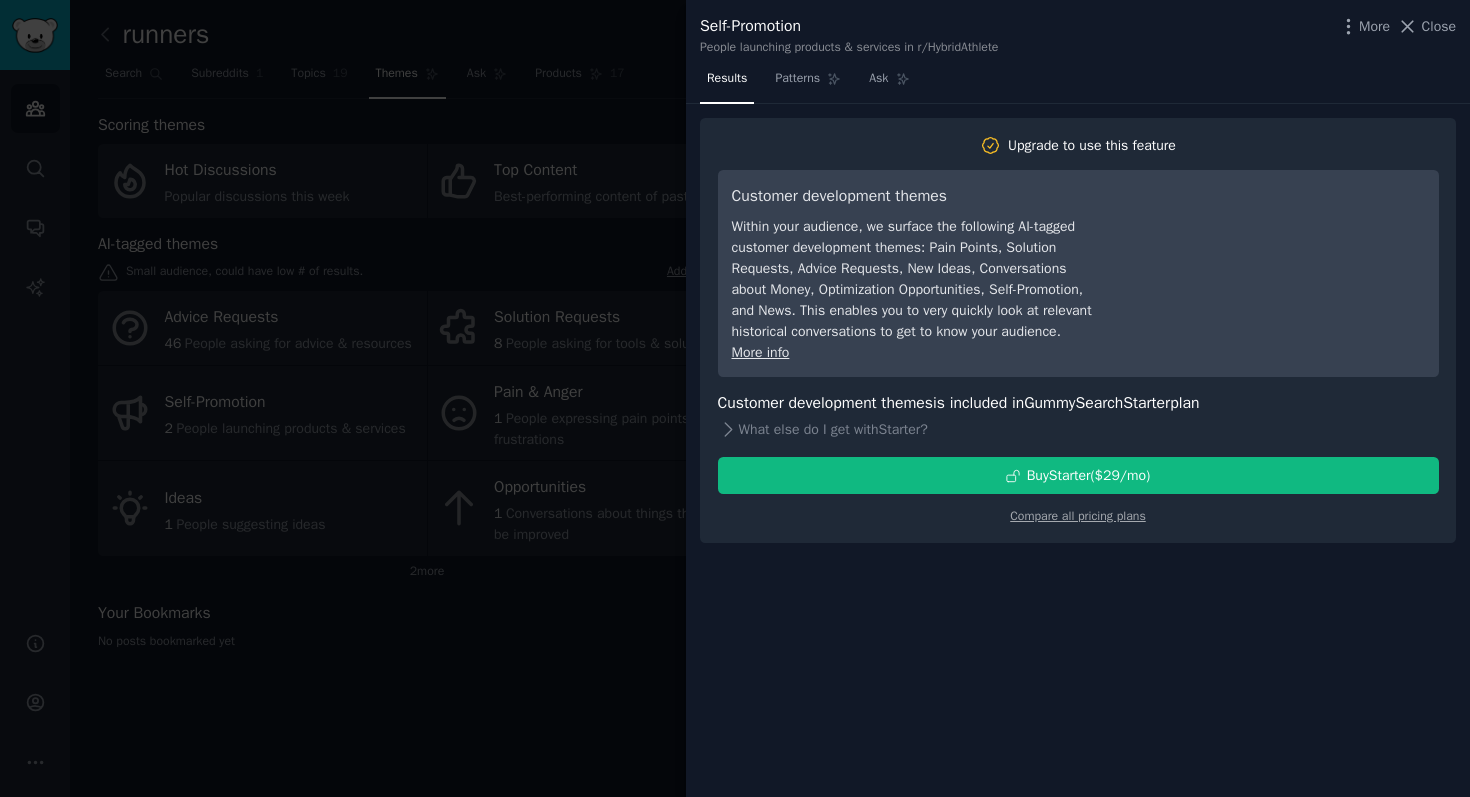 type 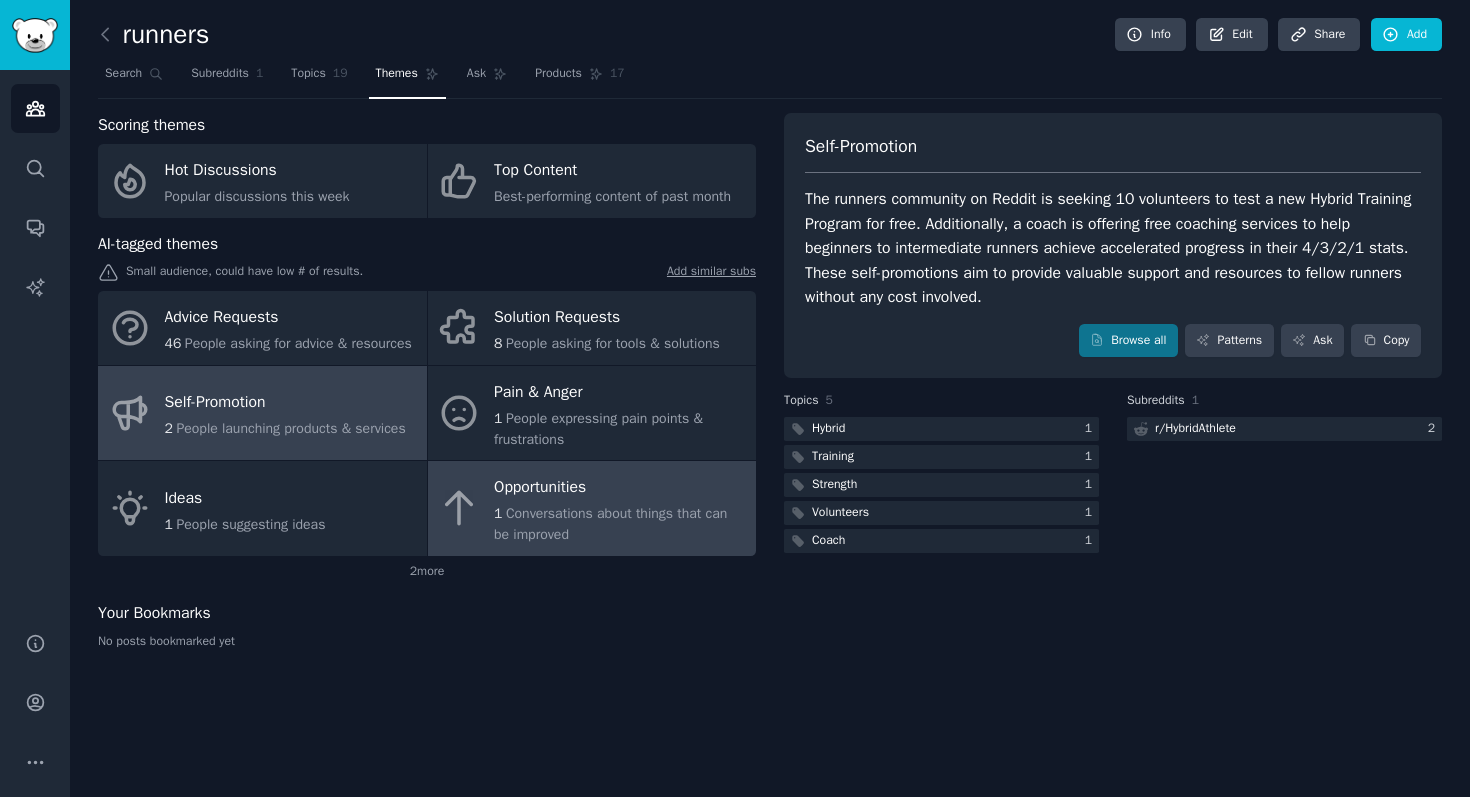 click on "Opportunities" at bounding box center (620, 488) 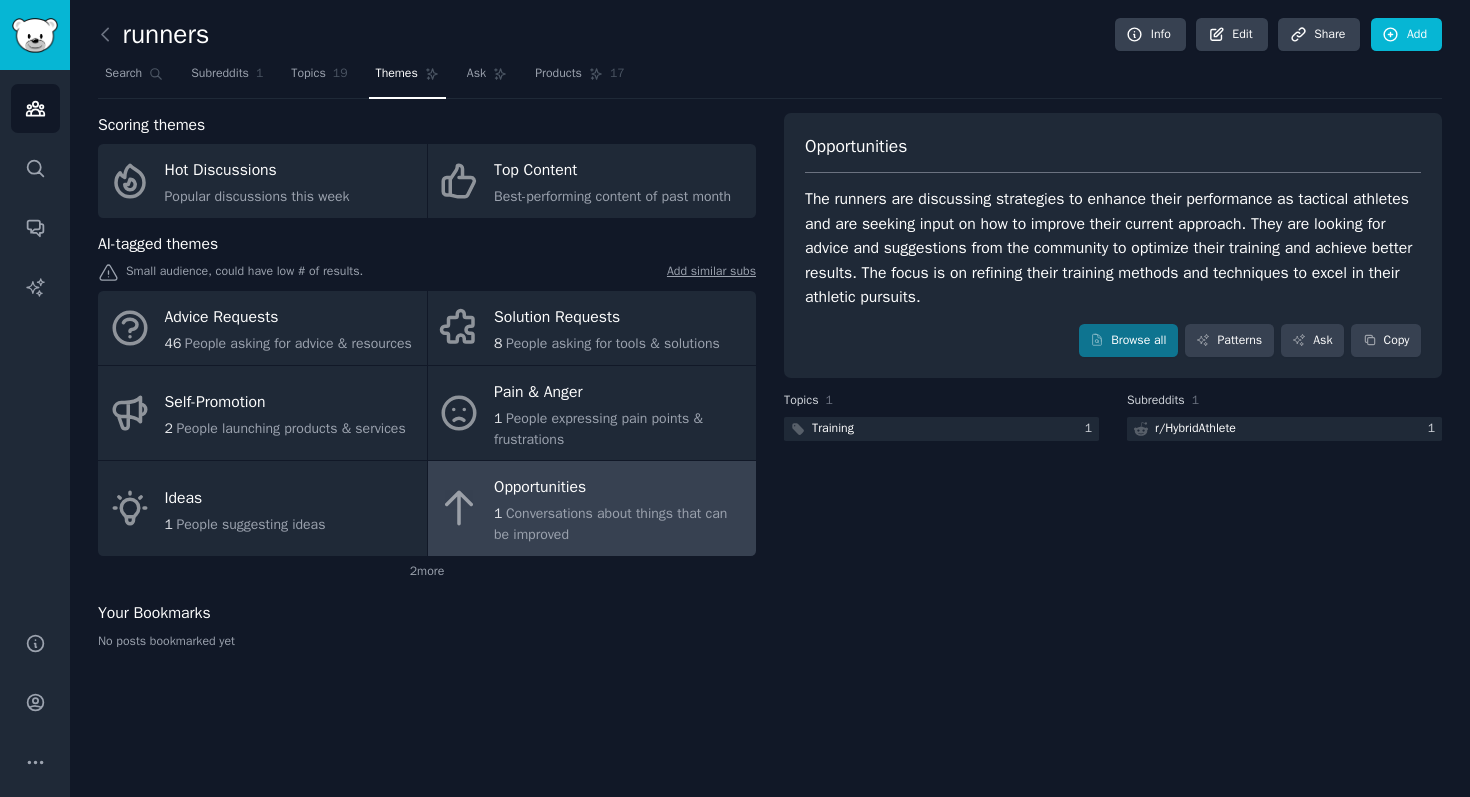 click at bounding box center (110, 35) 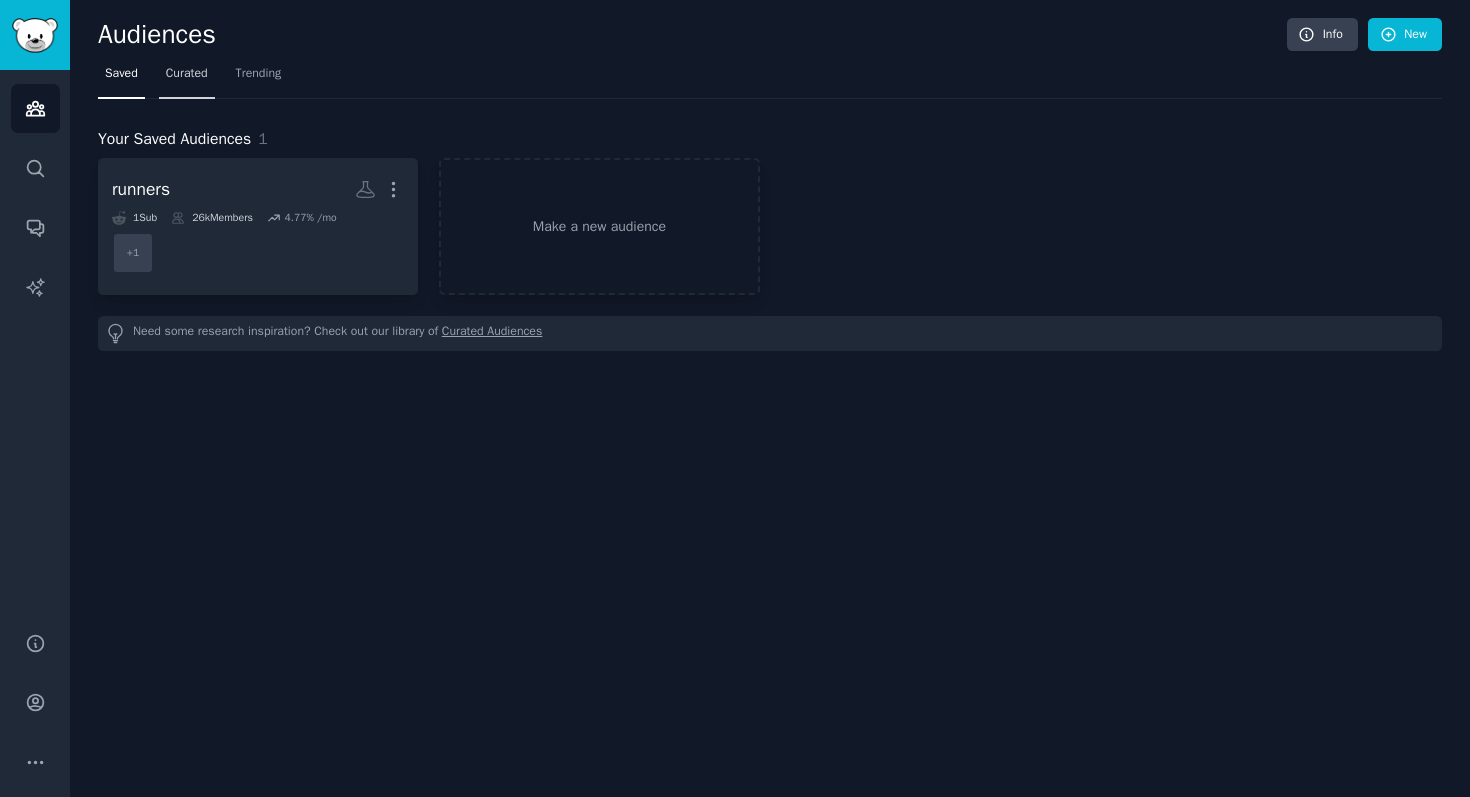 click on "Curated" at bounding box center [187, 74] 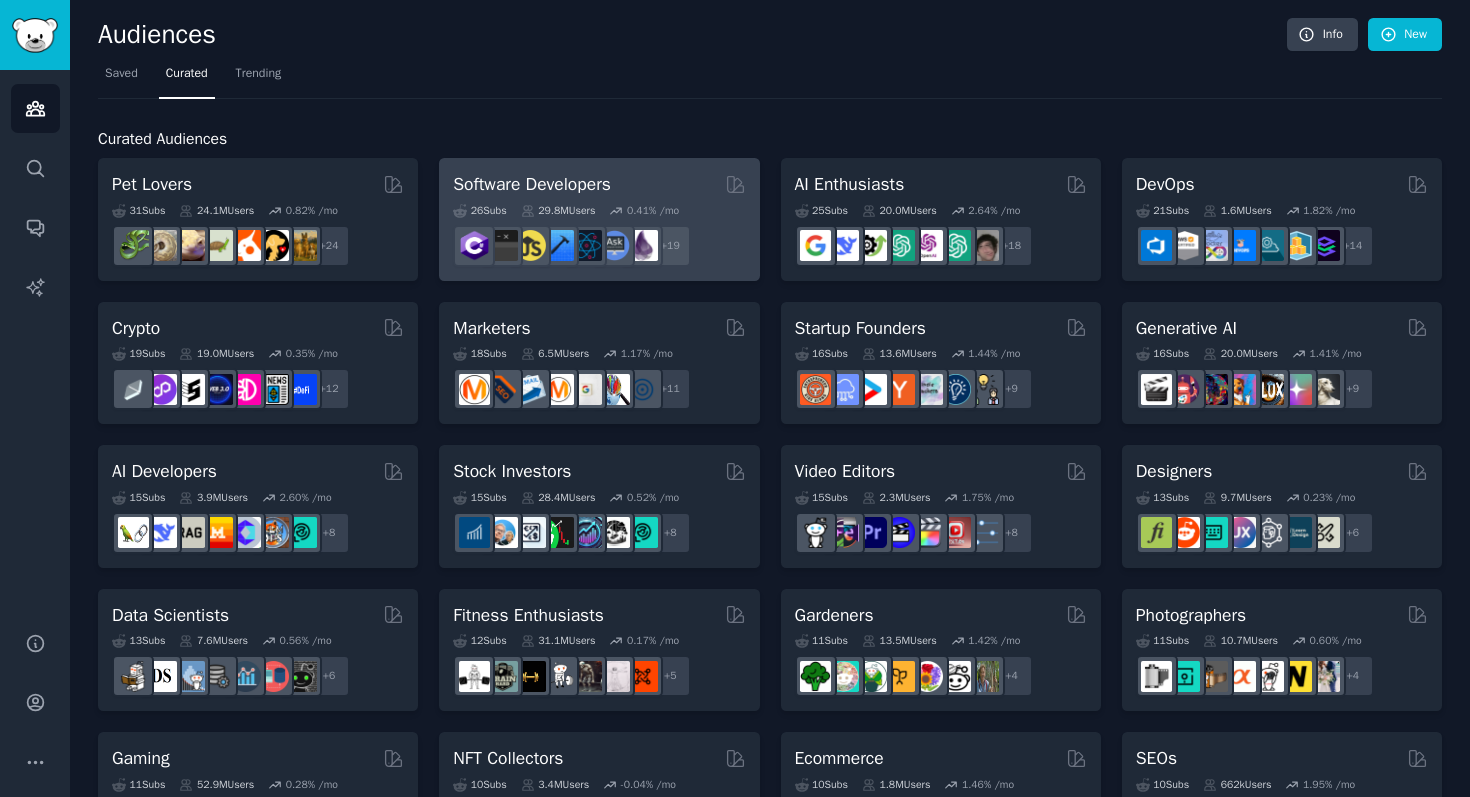click on "Software Developers" at bounding box center [599, 184] 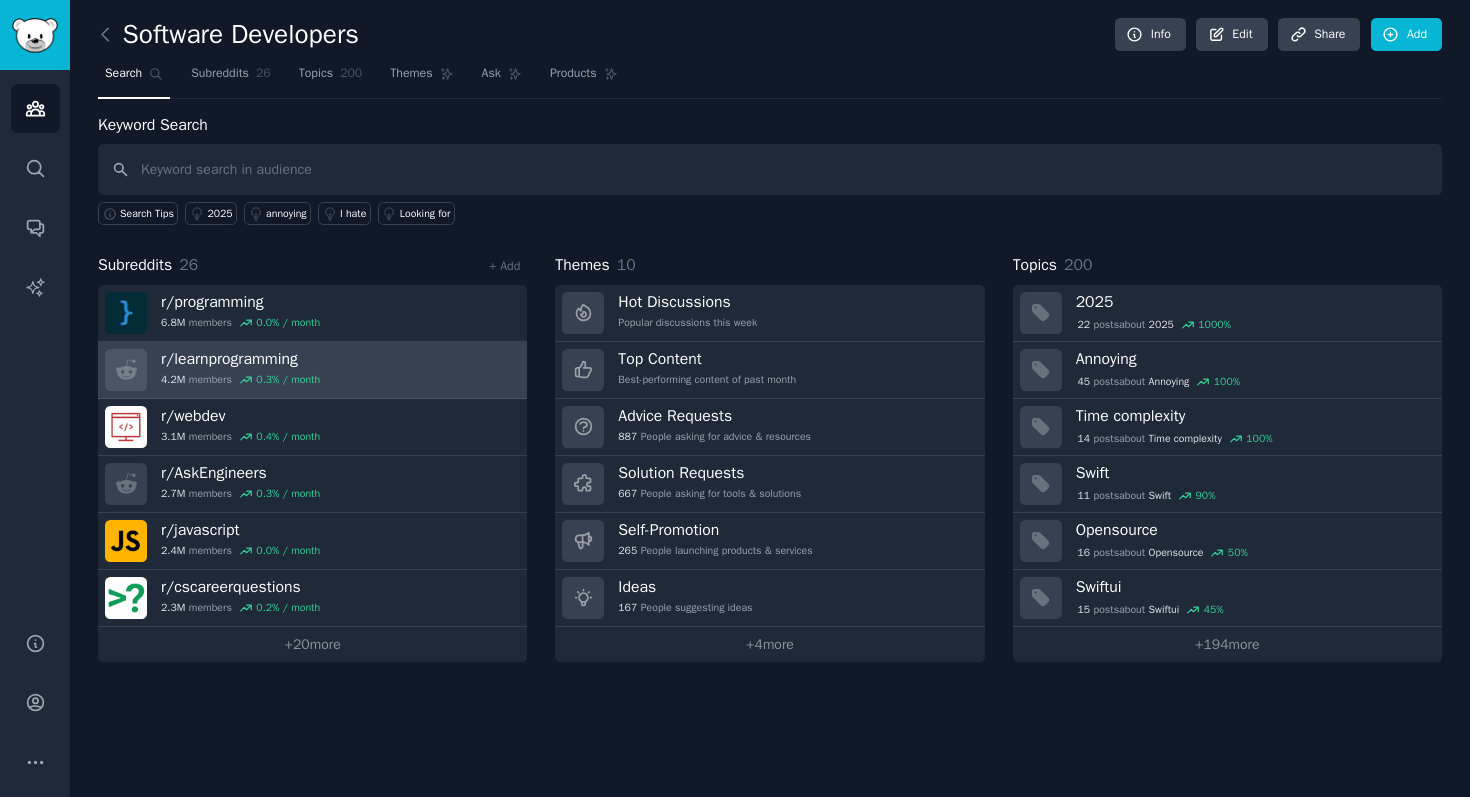 click on "r/ learnprogramming 4.2M  members 0.3 % / month" at bounding box center [312, 370] 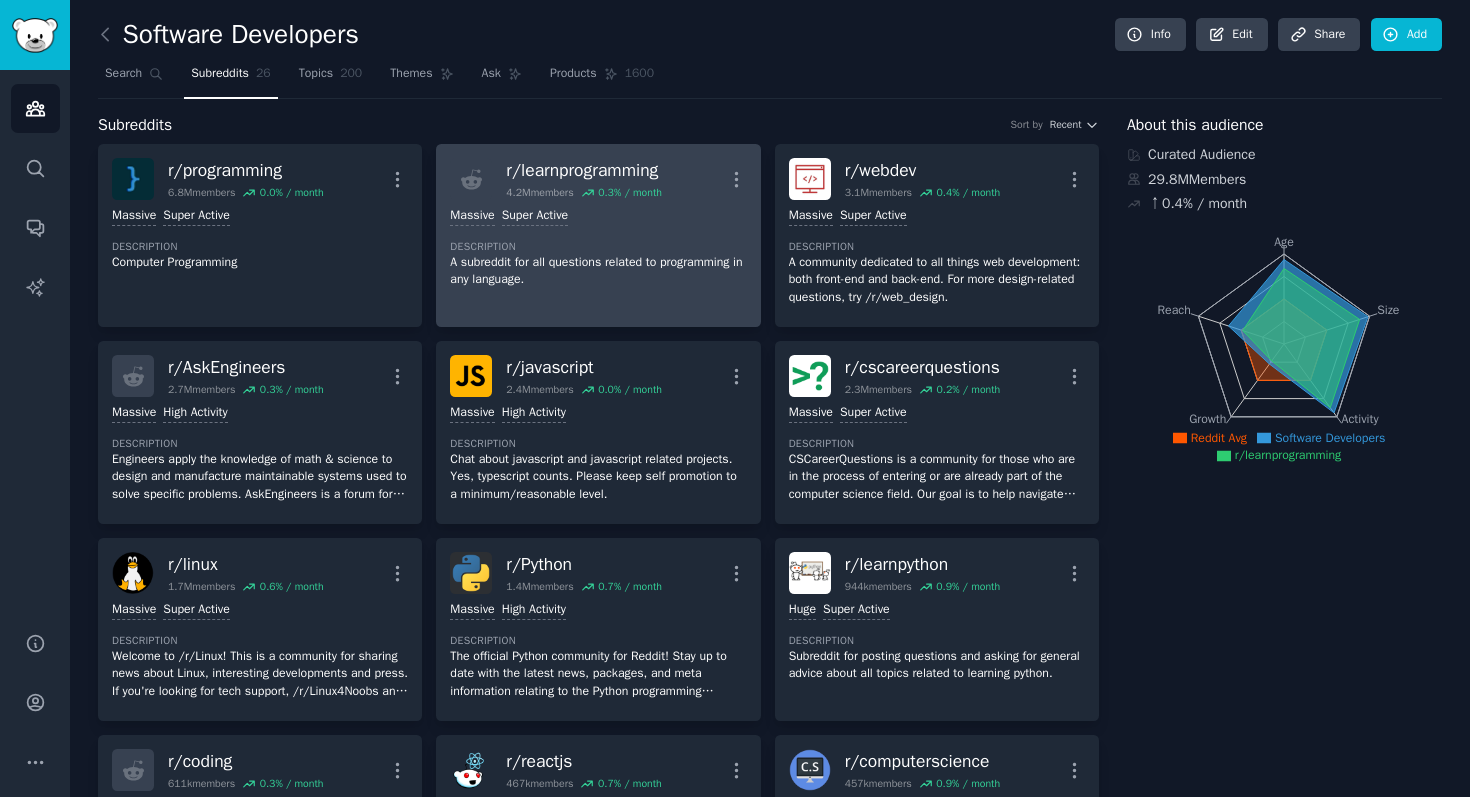 scroll, scrollTop: 25, scrollLeft: 0, axis: vertical 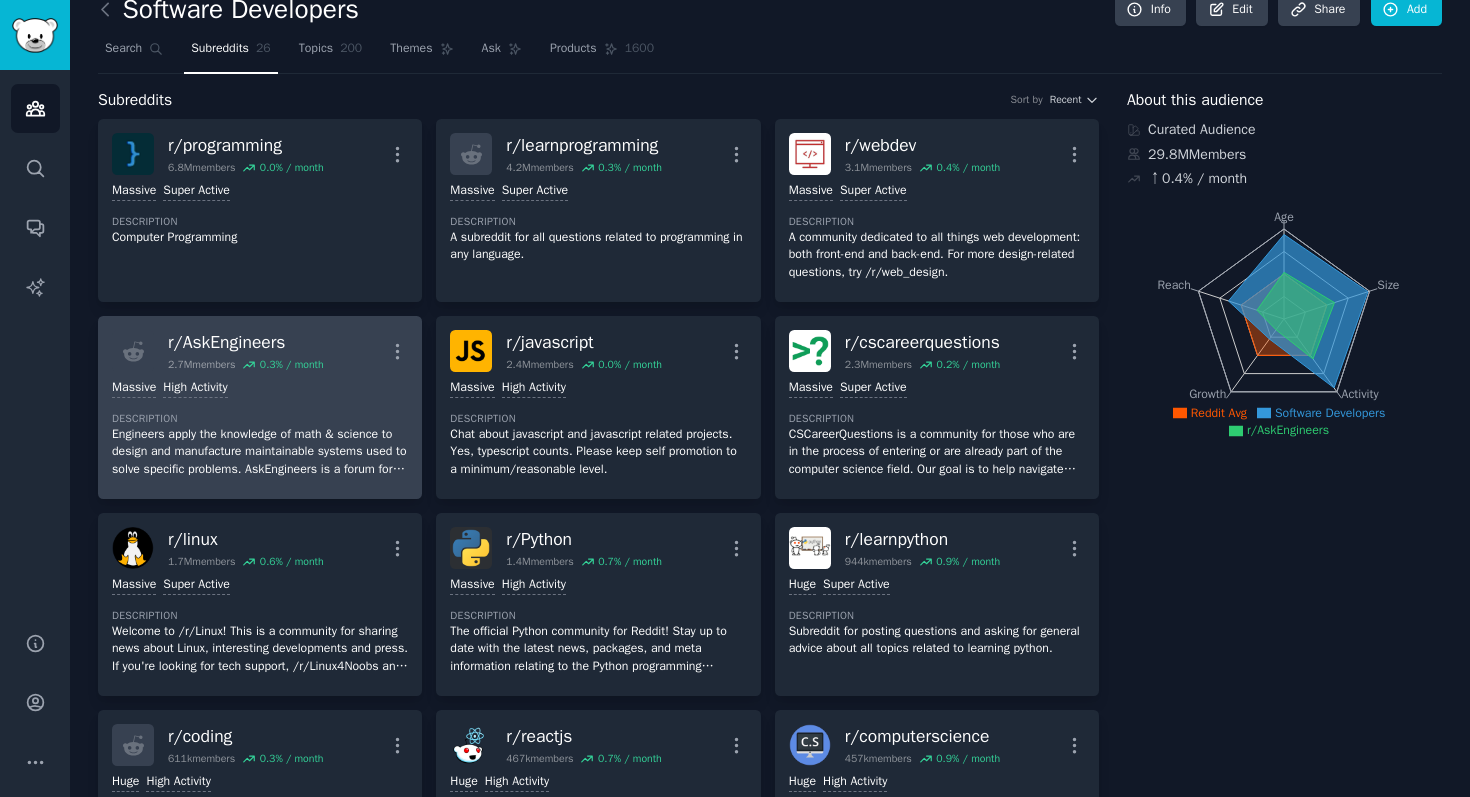 click on "Massive High Activity Description Engineers apply the knowledge of math & science to design and manufacture maintainable systems used to solve specific problems. AskEngineers is a forum for questions about the technologies, standards, and processes used to design & build these systems, as well as for questions about the engineering profession and its many disciplines." at bounding box center (260, 428) 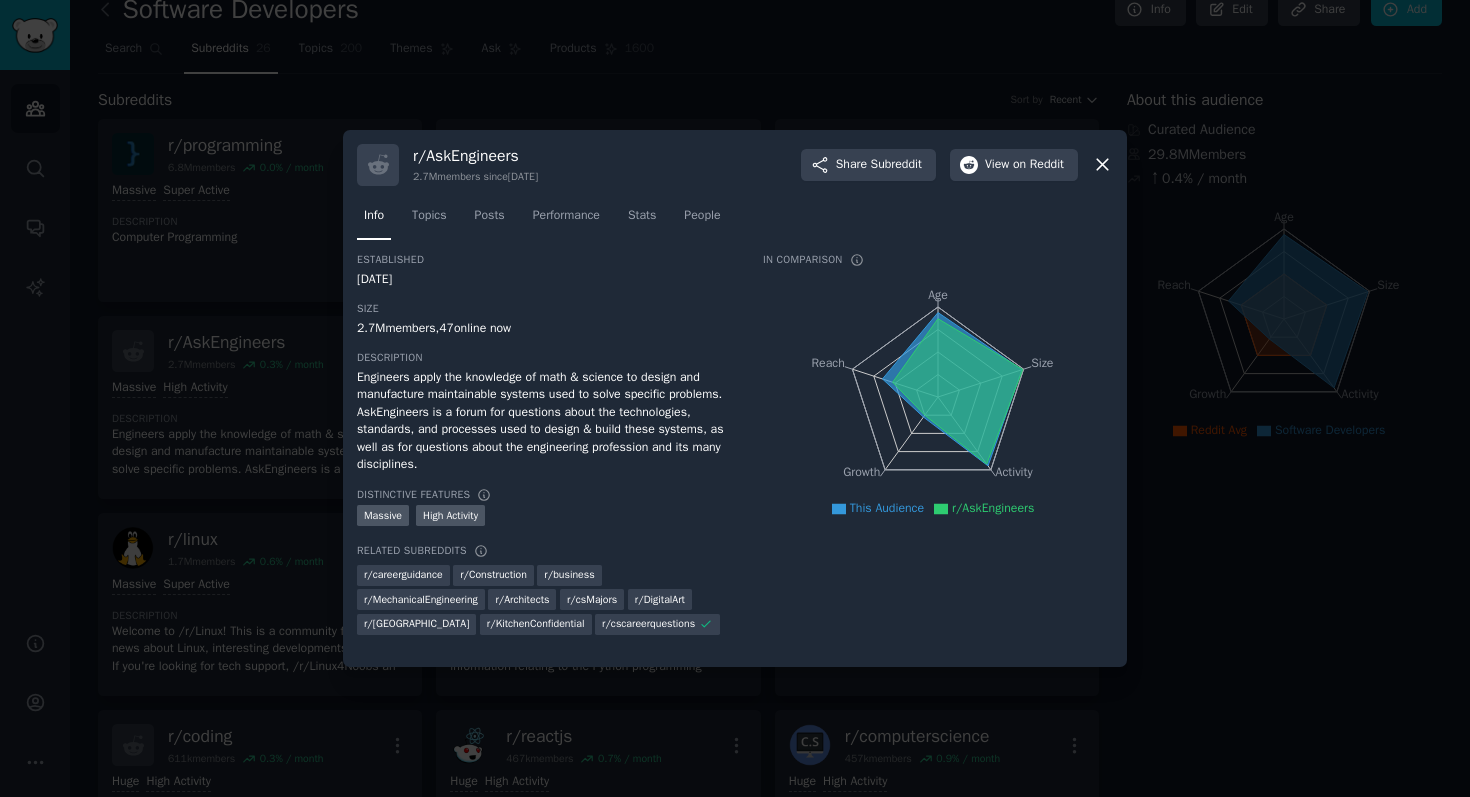 click 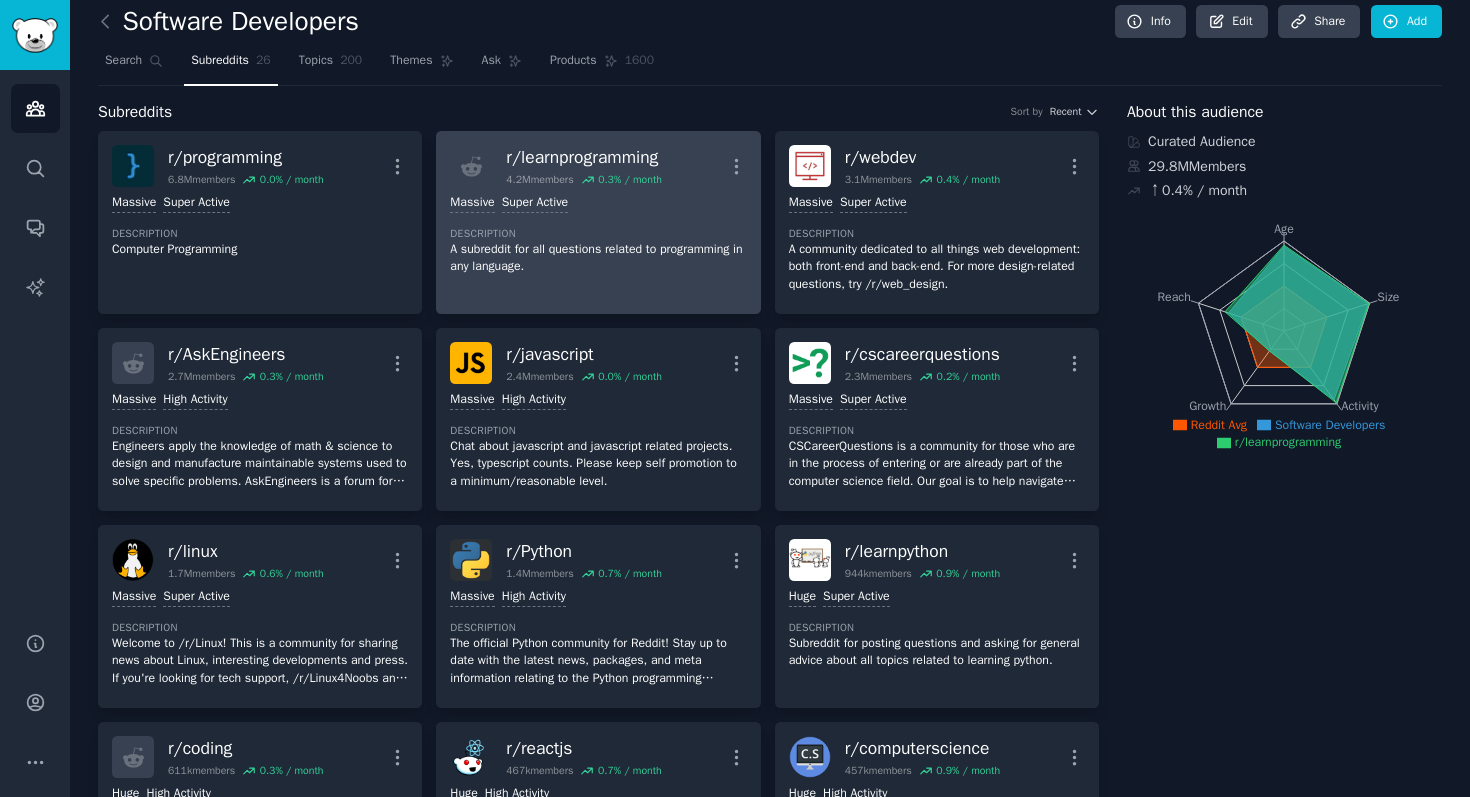 scroll, scrollTop: 0, scrollLeft: 0, axis: both 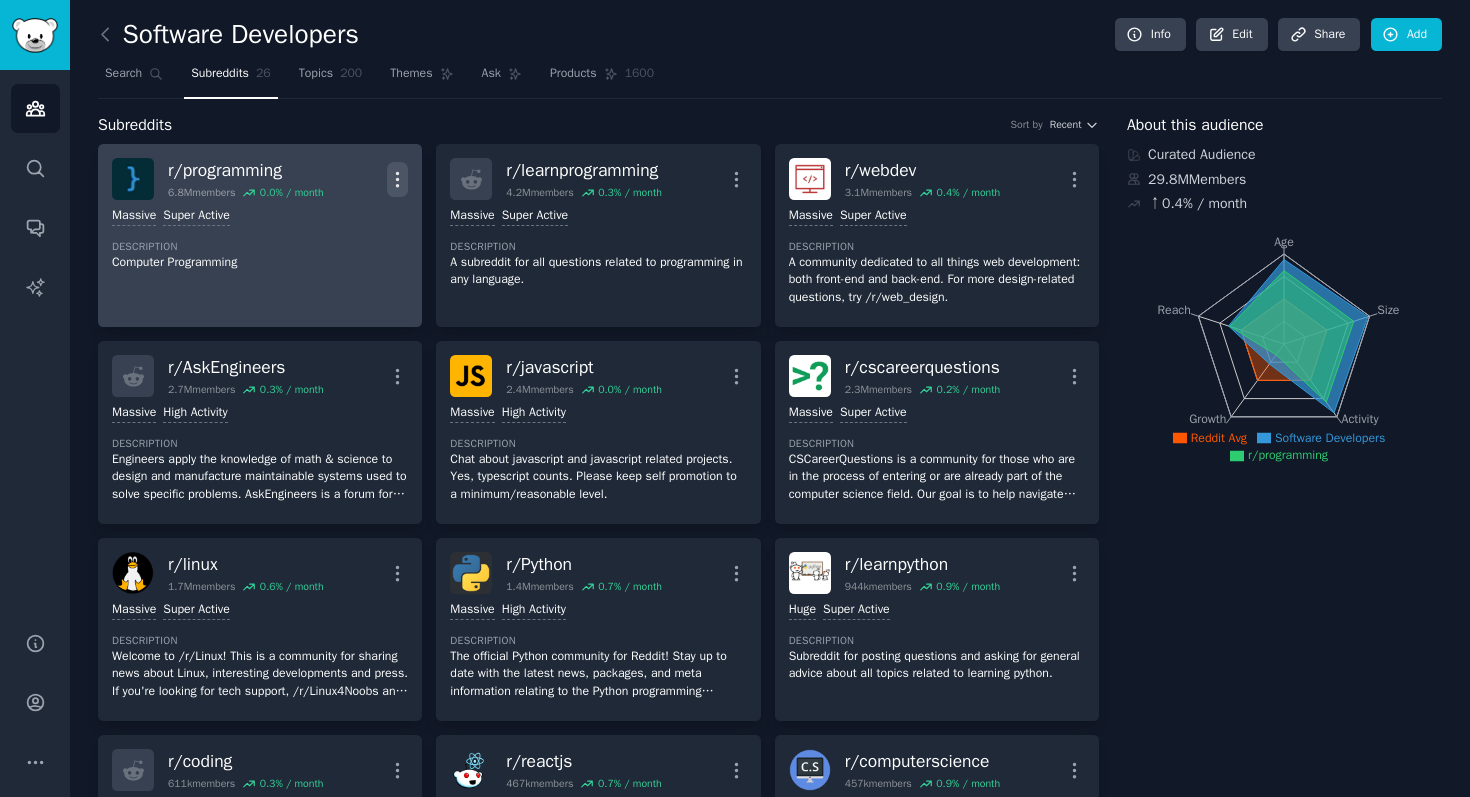 click 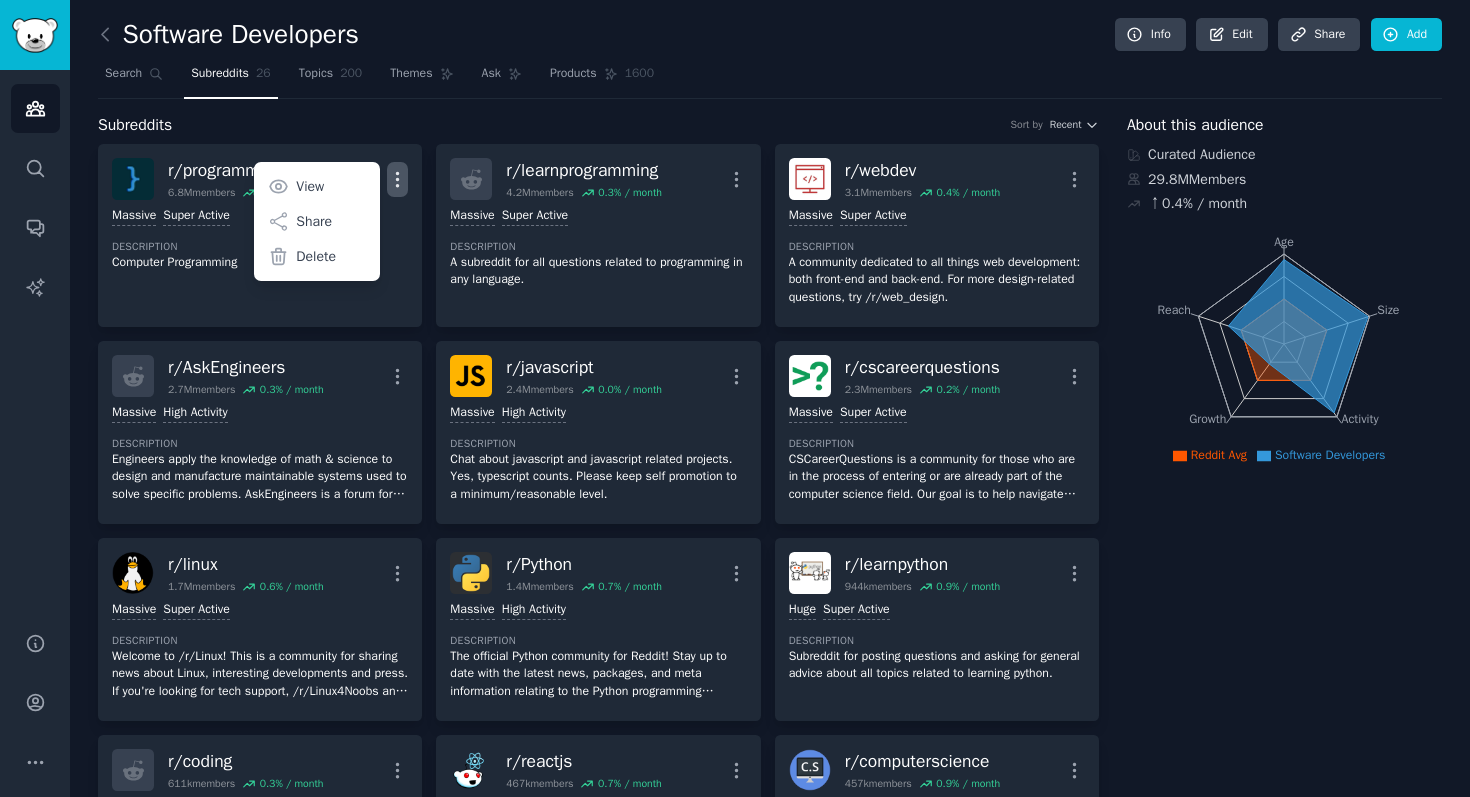 click on "r/ programming 6.8M  members 0.0 % / month More View Share Delete Massive Super Active Description Computer Programming r/ learnprogramming 4.2M  members 0.3 % / month More Massive Super Active Description A subreddit for all questions related to programming in any language. r/ webdev 3.1M  members 0.4 % / month More Massive Super Active Description A community dedicated to all things web development: both front-end and back-end. For more design-related questions, try /r/web_design. r/ AskEngineers 2.7M  members 0.3 % / month More Massive High Activity Description Engineers apply the knowledge of math & science to design and manufacture maintainable systems used to solve specific problems. AskEngineers is a forum for questions about the technologies, standards, and processes used to design & build these systems, as well as for questions about the engineering profession and its many disciplines. r/ javascript 2.4M  members 0.0 % / month More >= 80th percentile for submissions / day Massive High Activity r/ 0.2" at bounding box center (598, 1023) 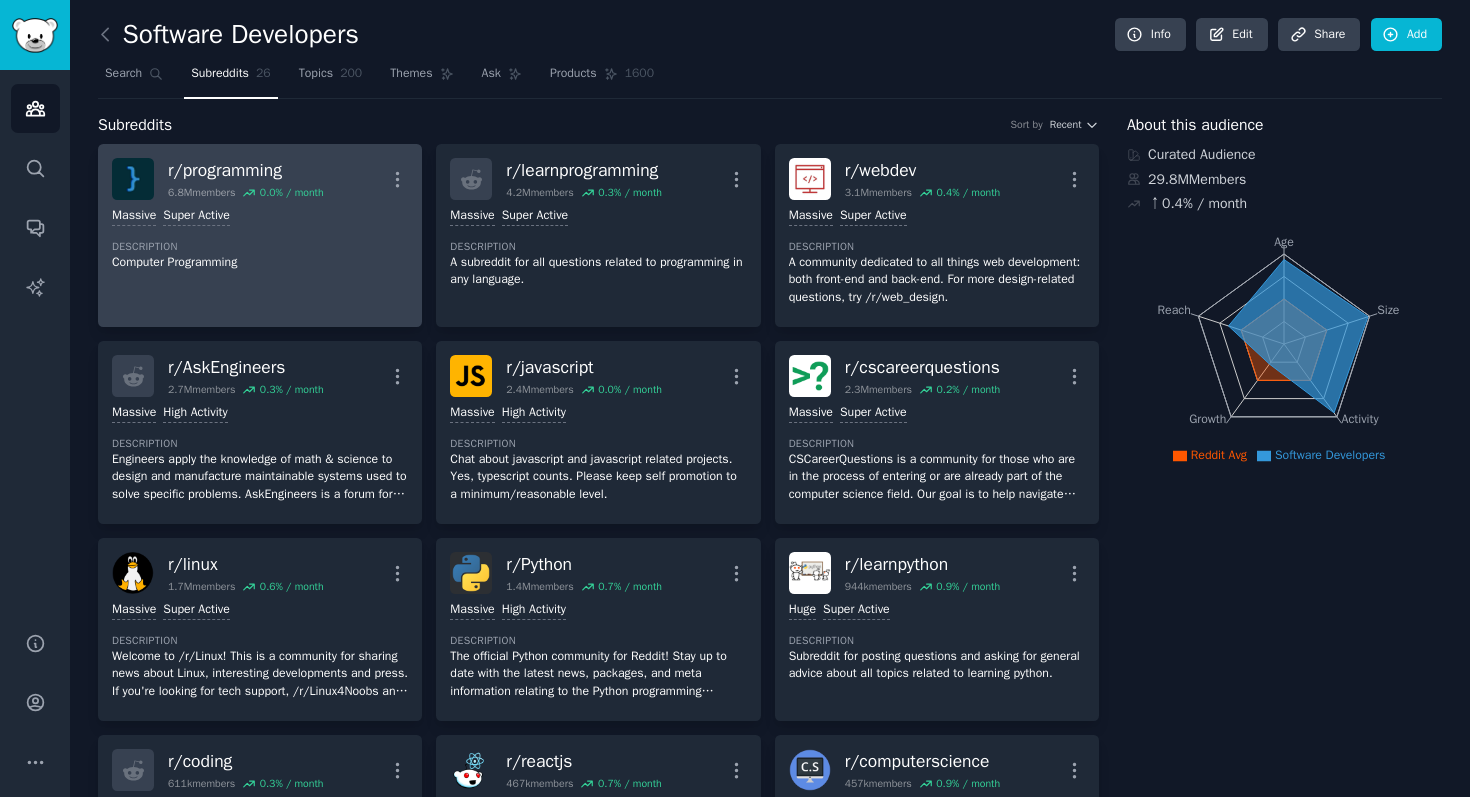 click on "r/ programming 6.8M  members 0.0 % / month More Massive Super Active Description Computer Programming" at bounding box center [260, 235] 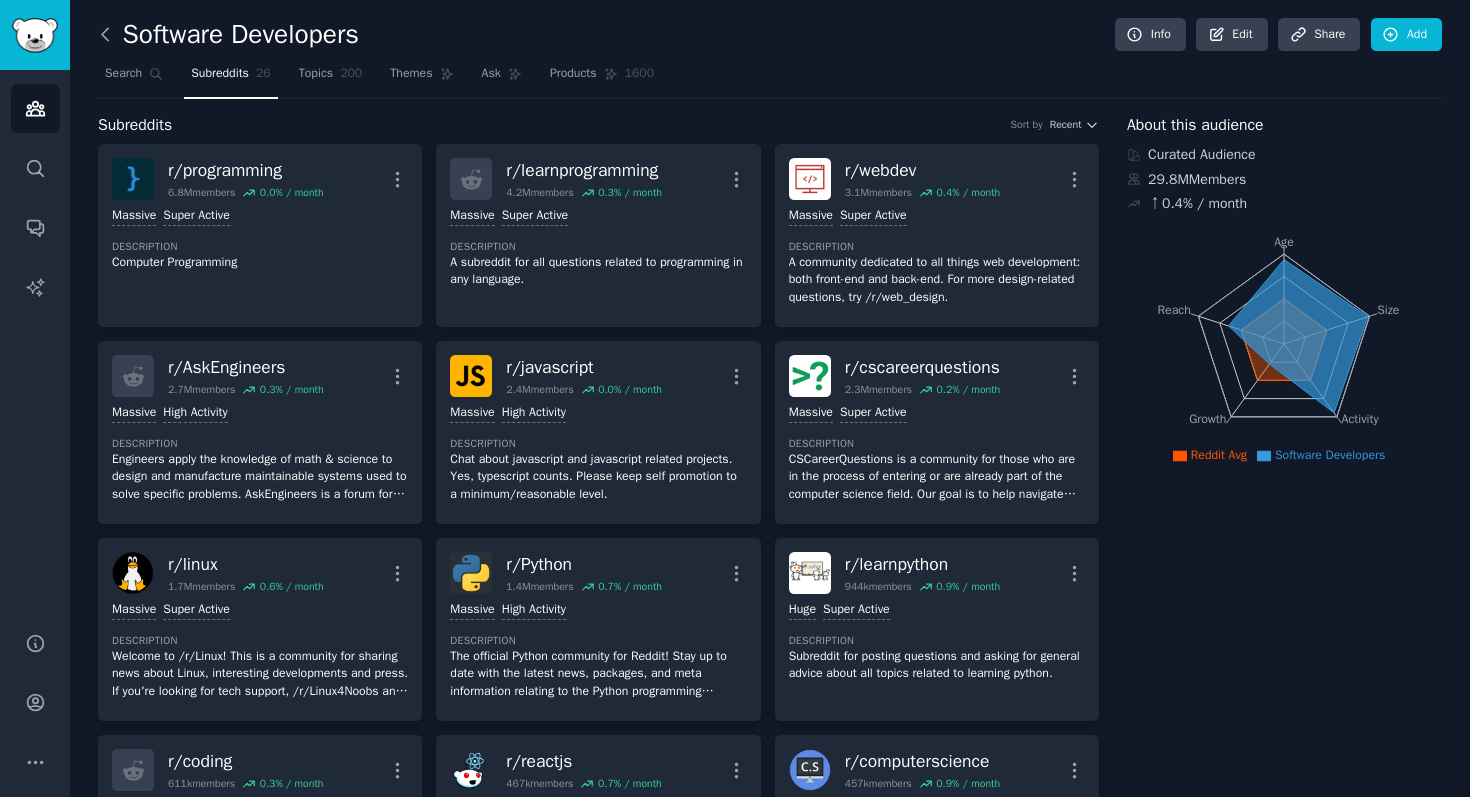 click 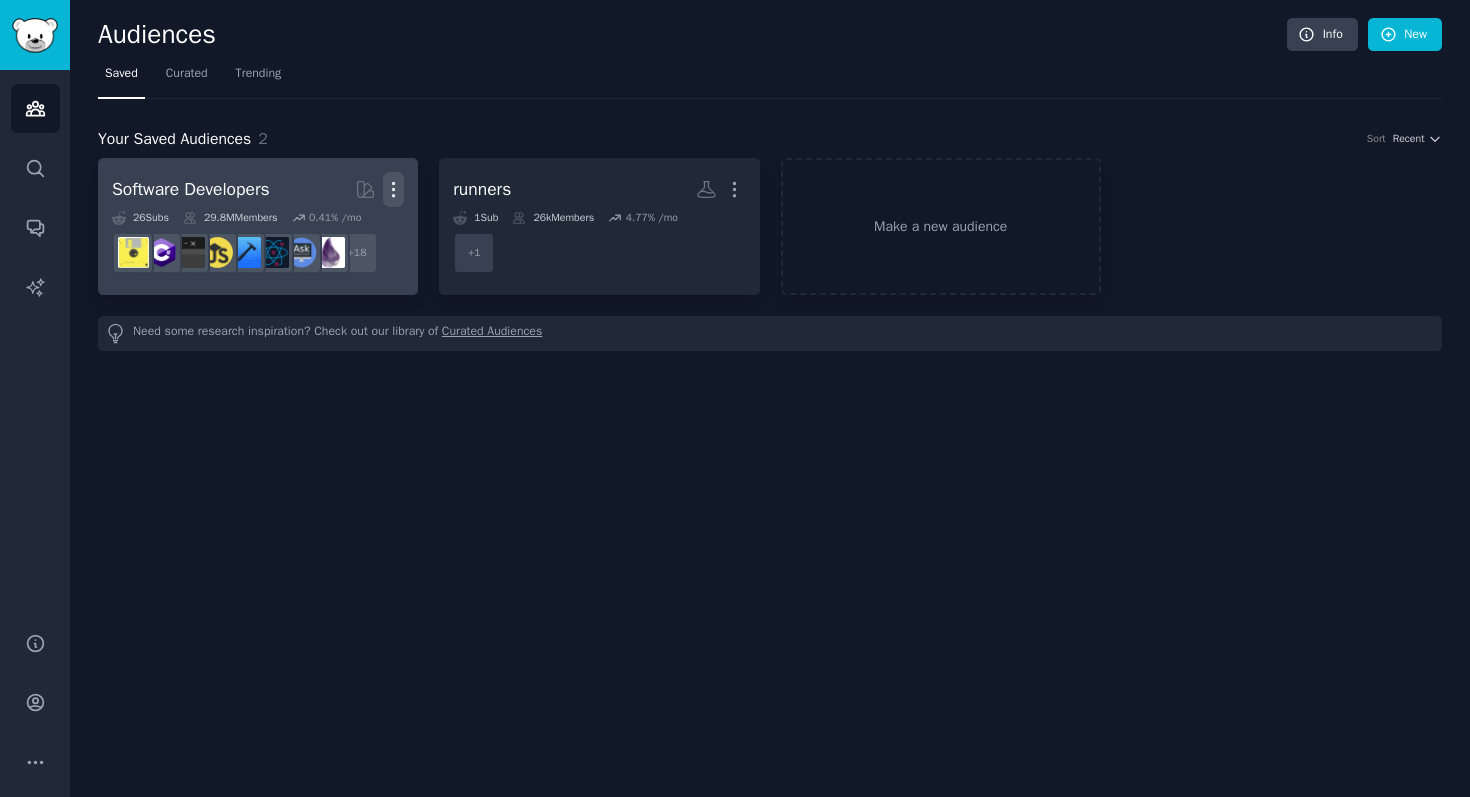 click 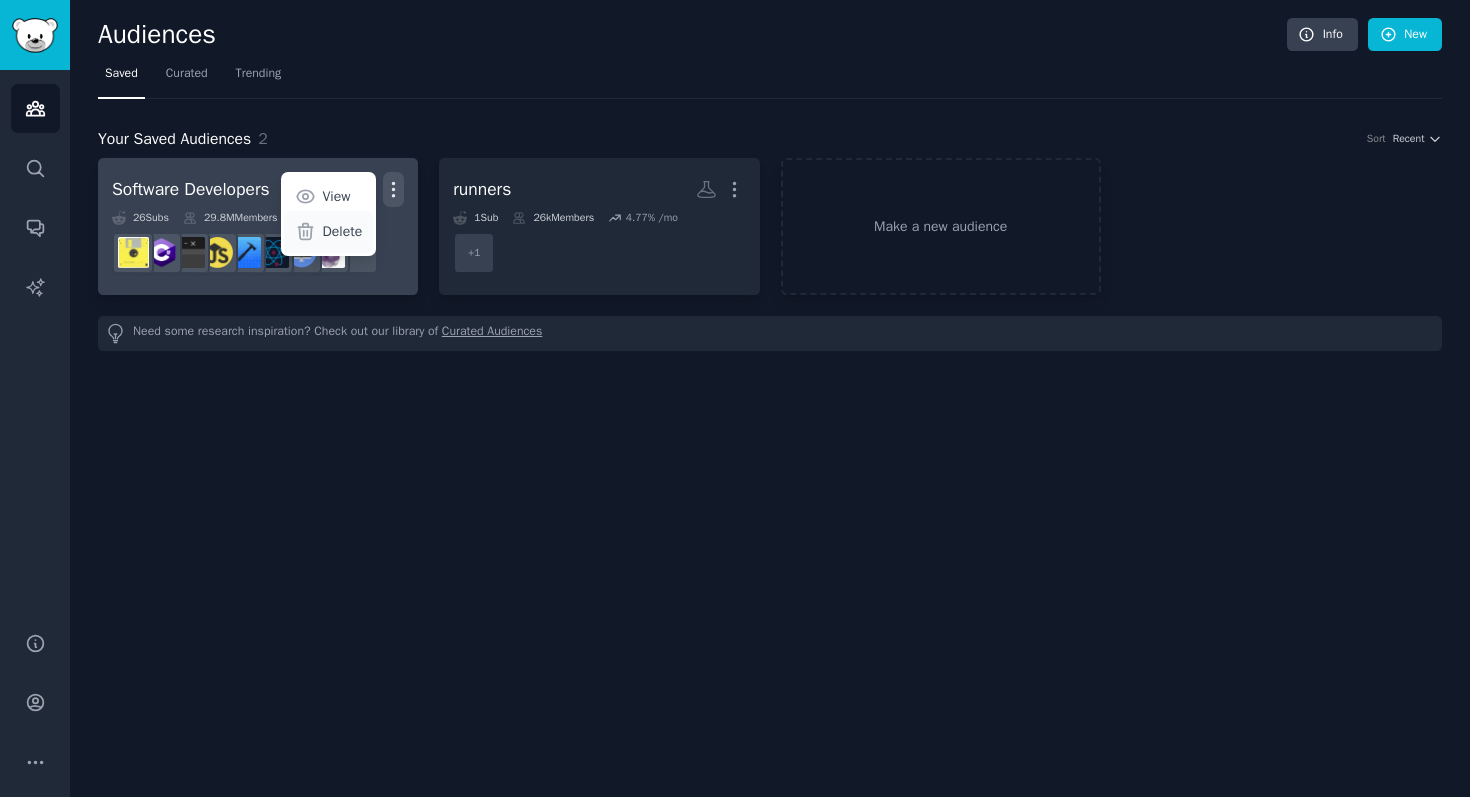click on "Delete" at bounding box center [343, 231] 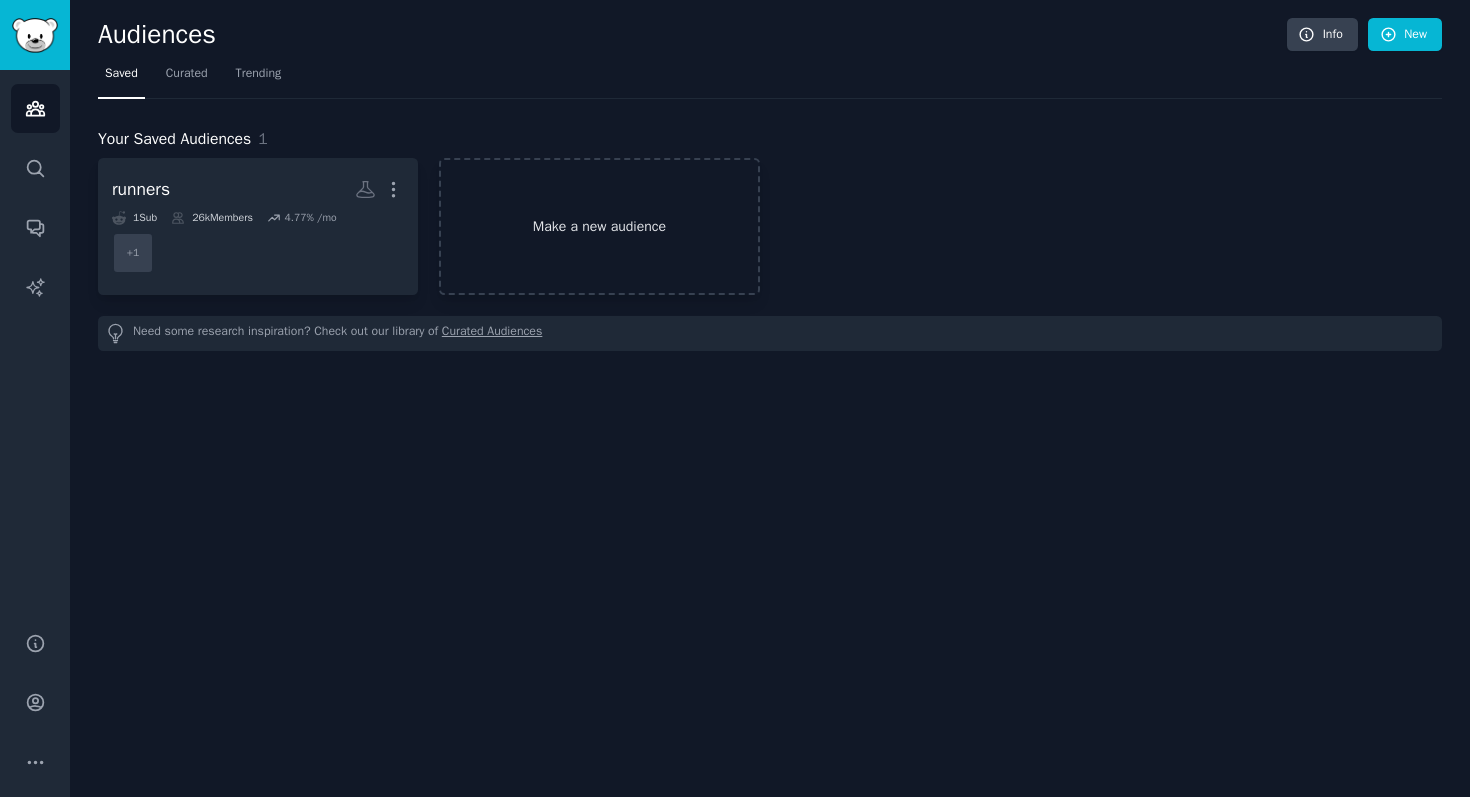 click on "Make a new audience" at bounding box center (599, 226) 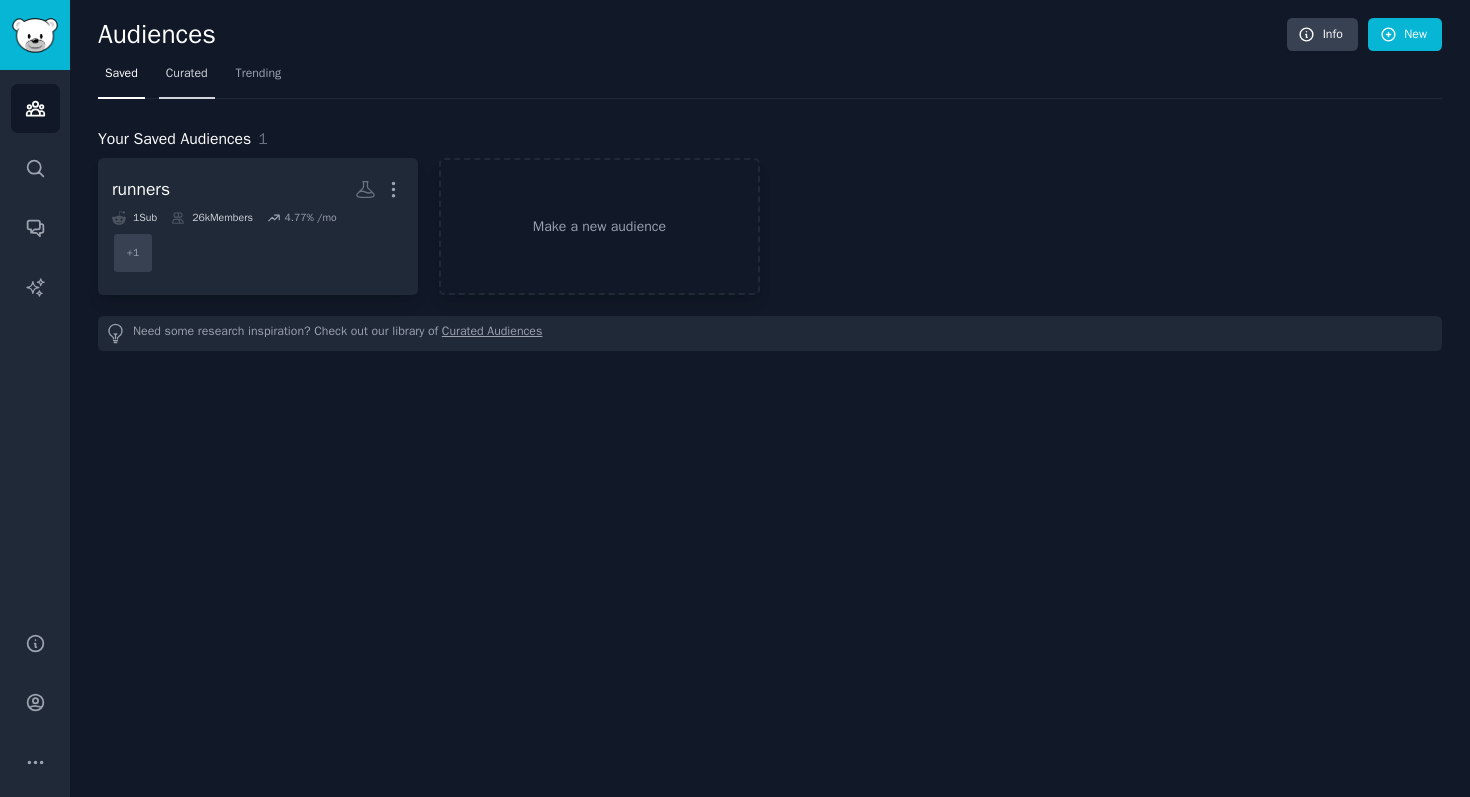 click on "Curated" at bounding box center (187, 74) 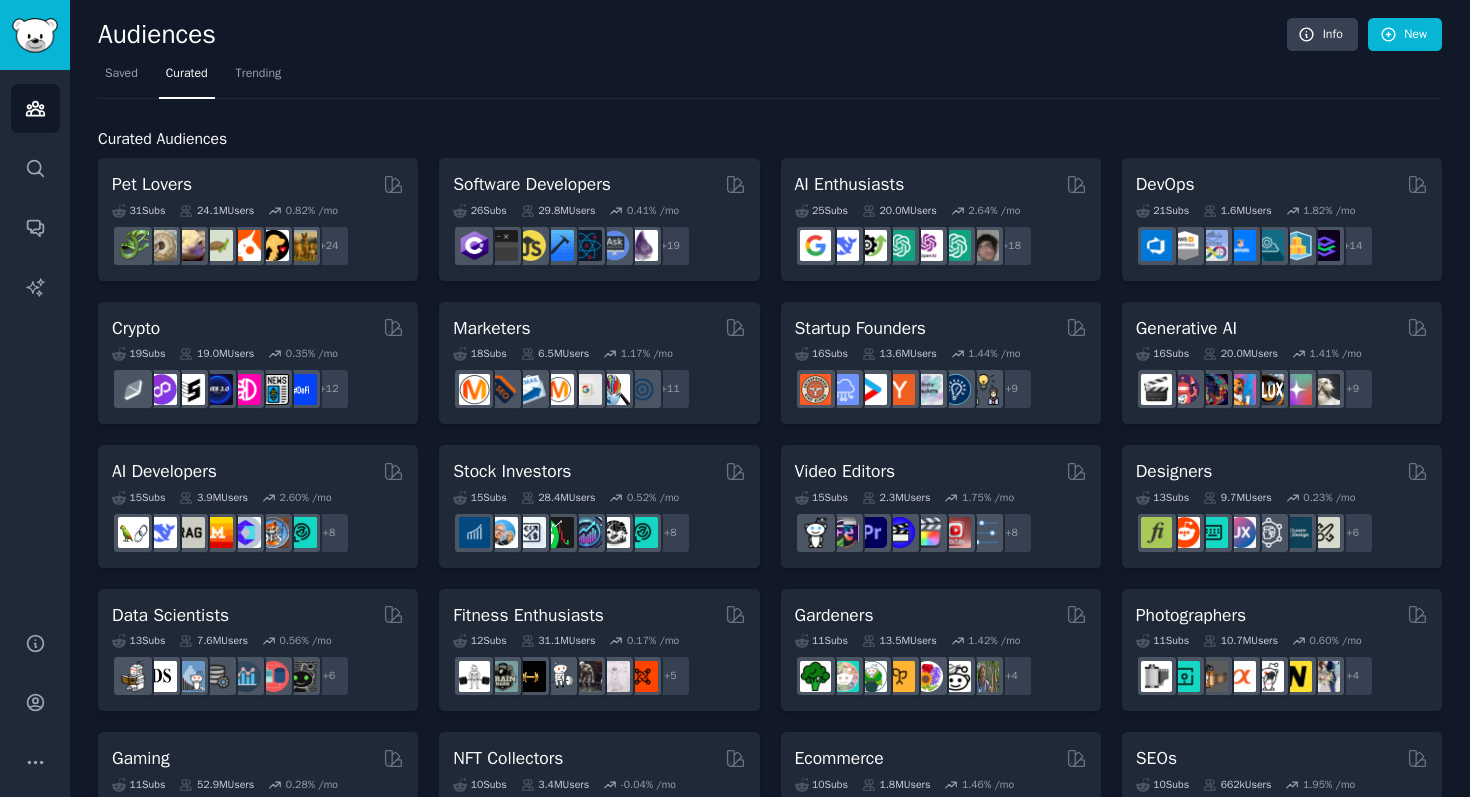 click on "Saved Curated Trending" at bounding box center (770, 78) 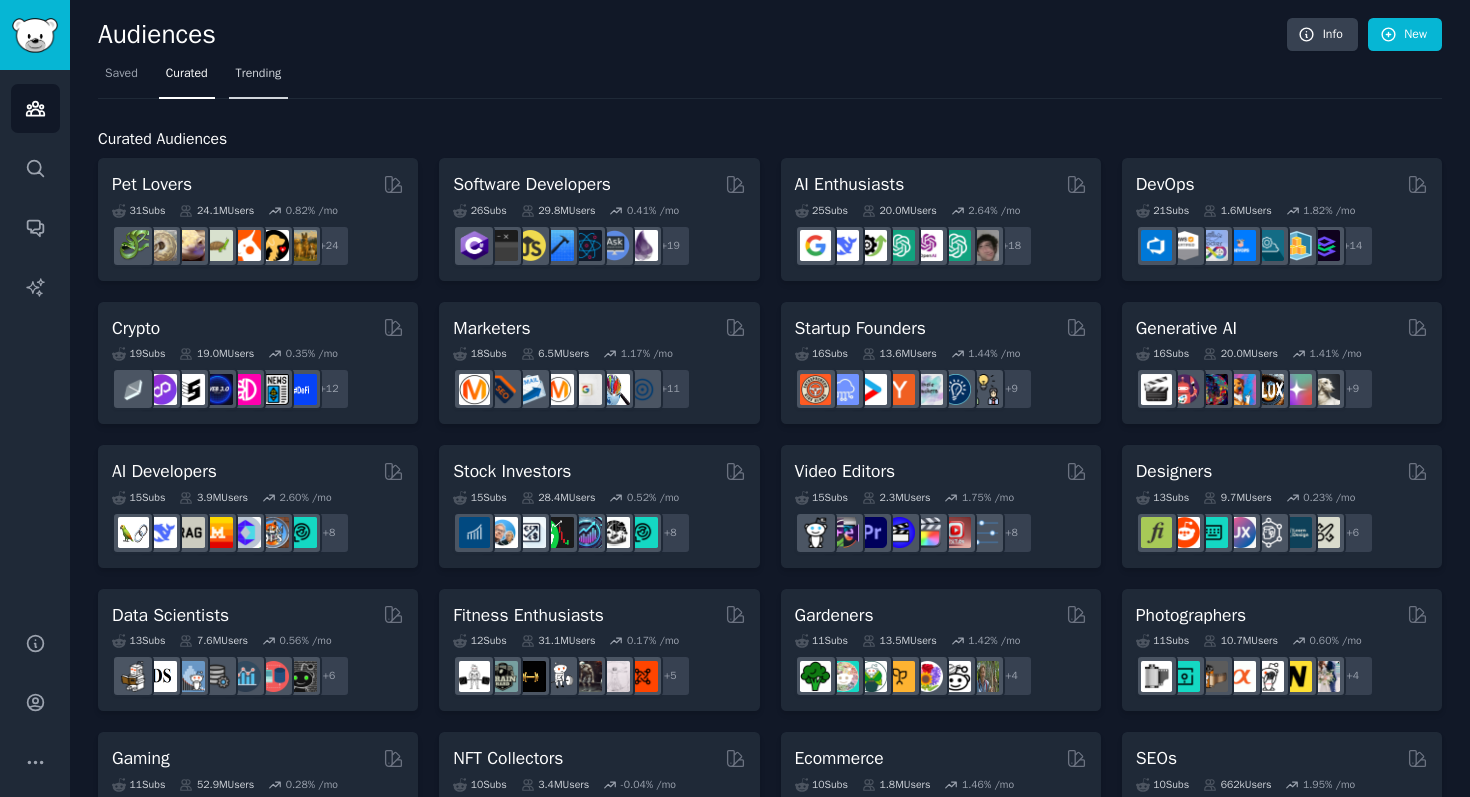 click on "Trending" at bounding box center (259, 74) 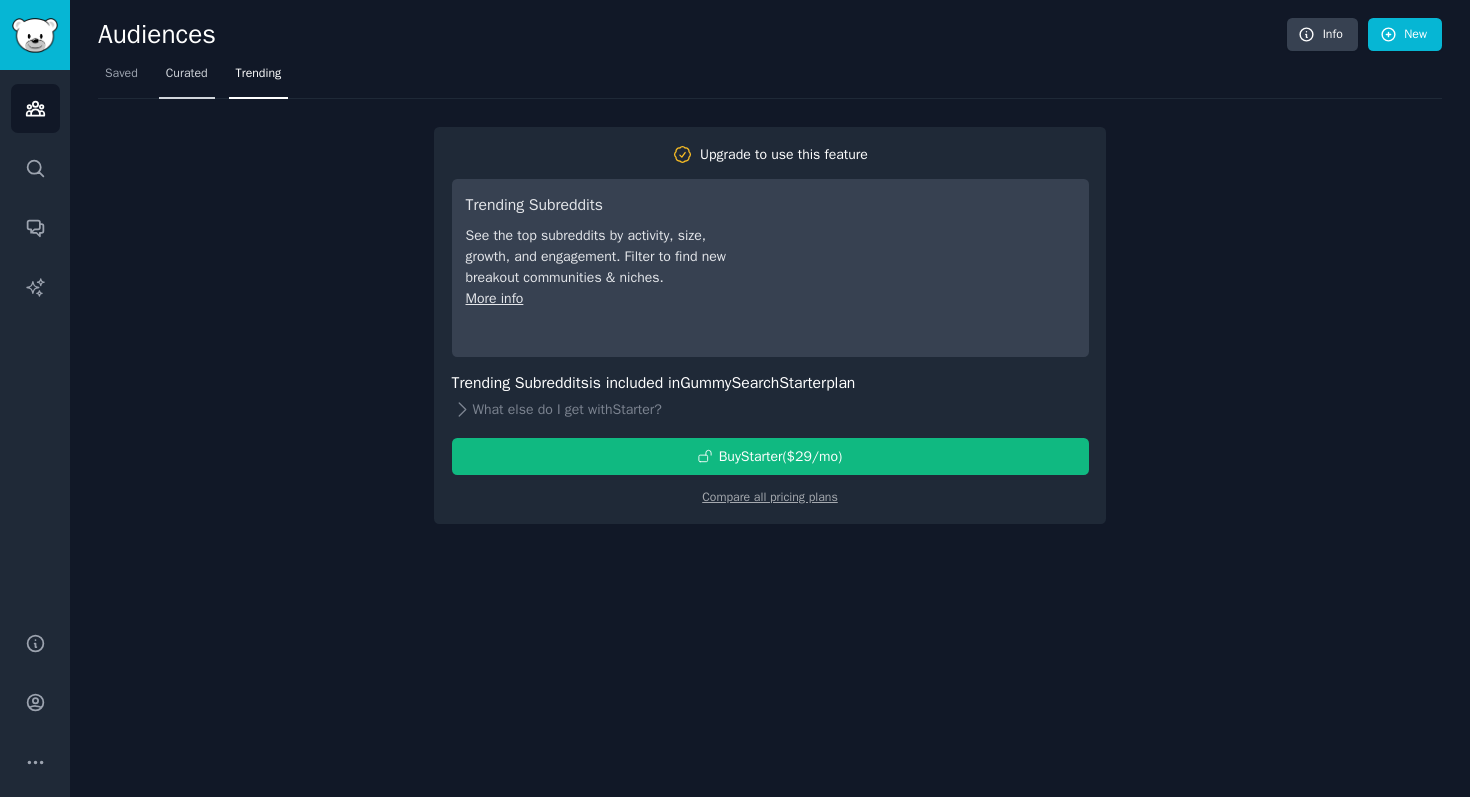 click on "Curated" at bounding box center (187, 74) 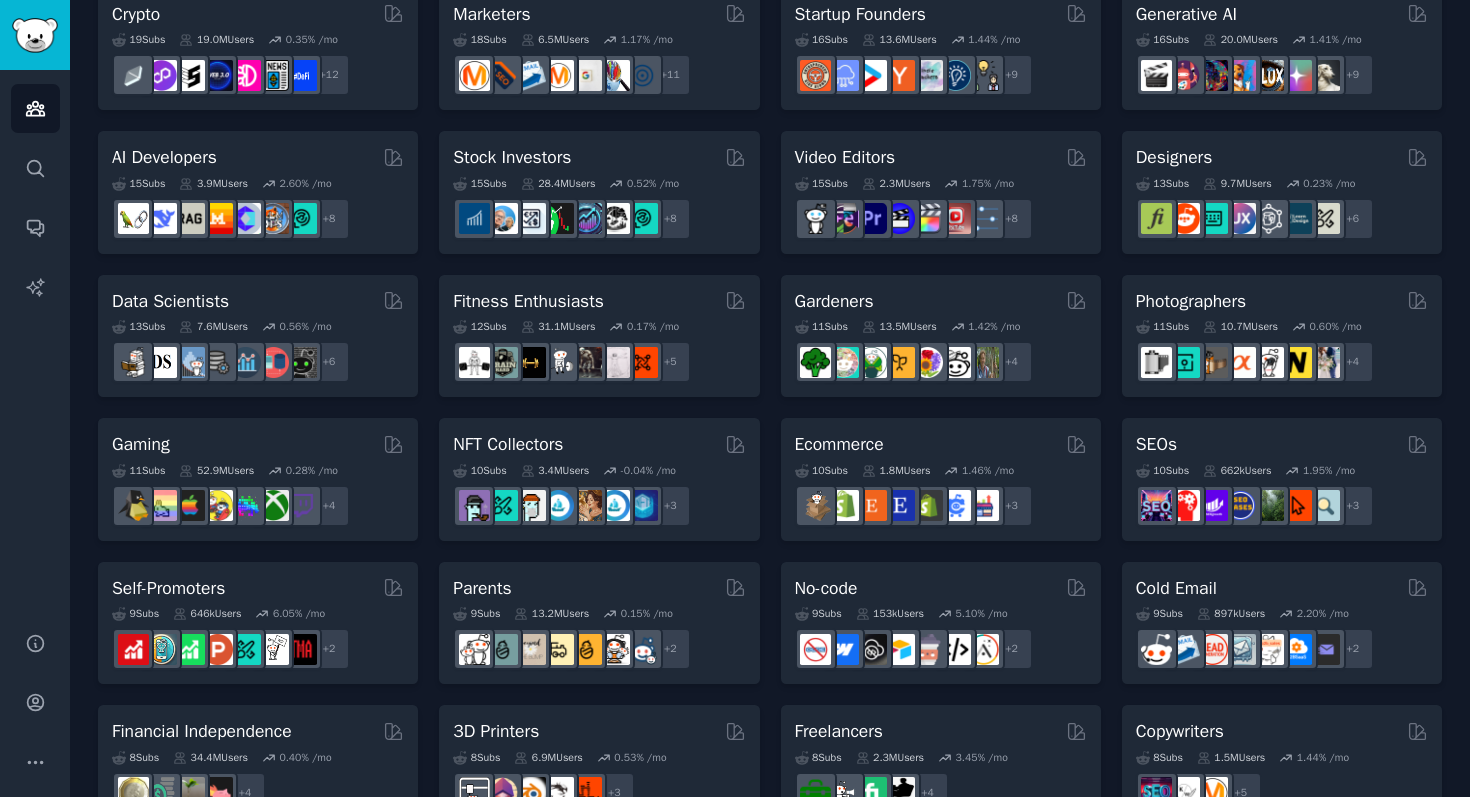 scroll, scrollTop: 327, scrollLeft: 0, axis: vertical 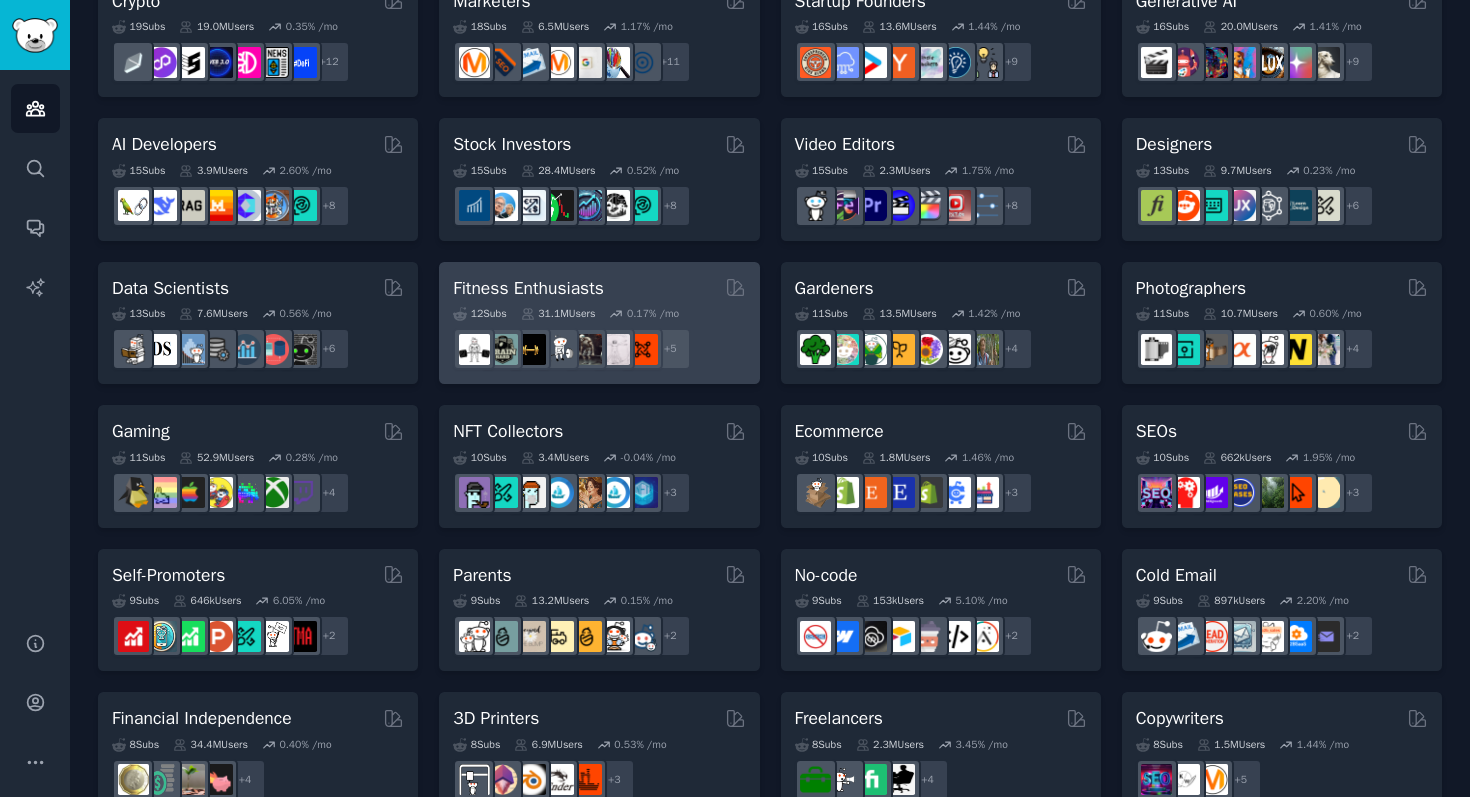 click on "Fitness Enthusiasts" at bounding box center (599, 288) 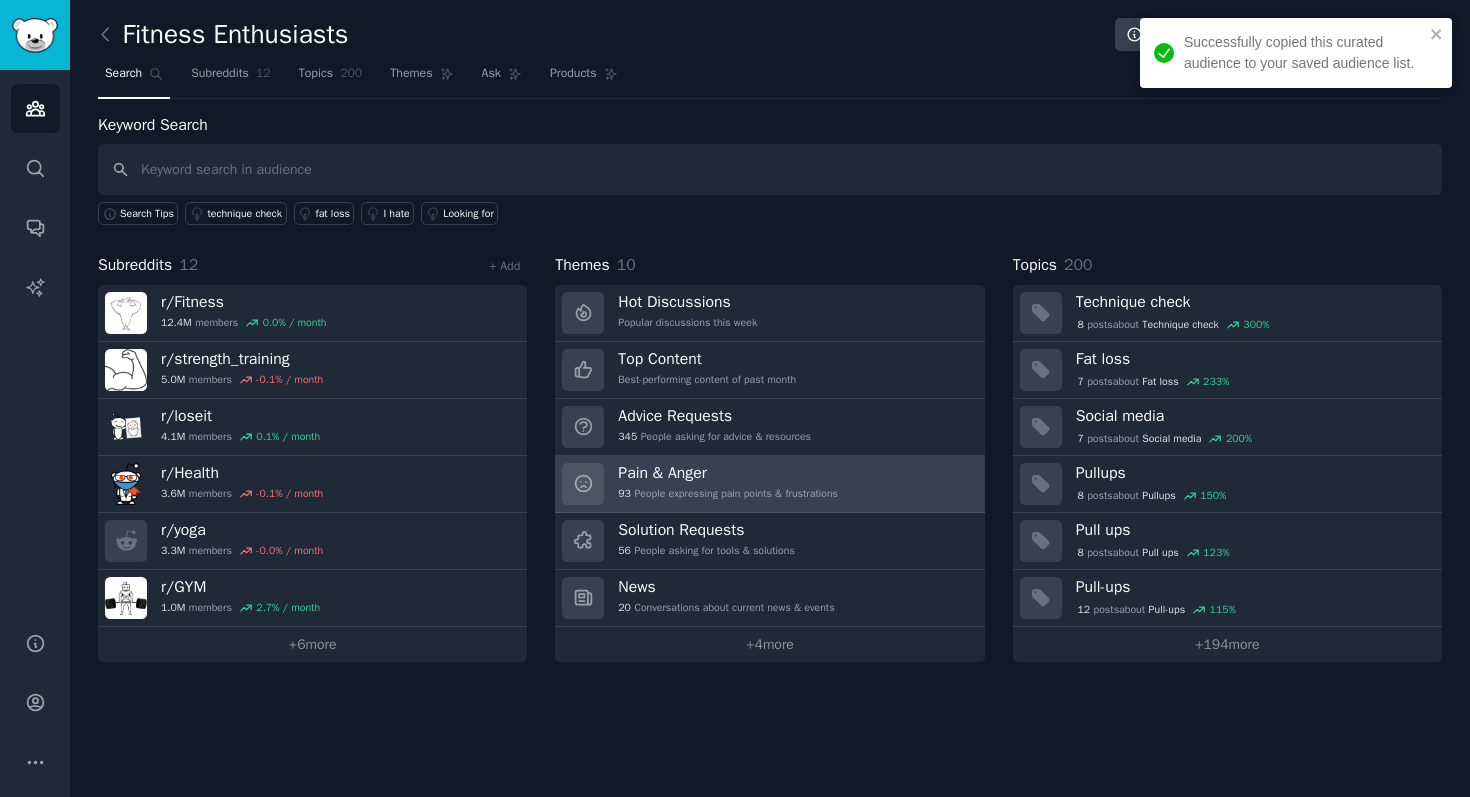 click on "Pain & Anger" at bounding box center (728, 473) 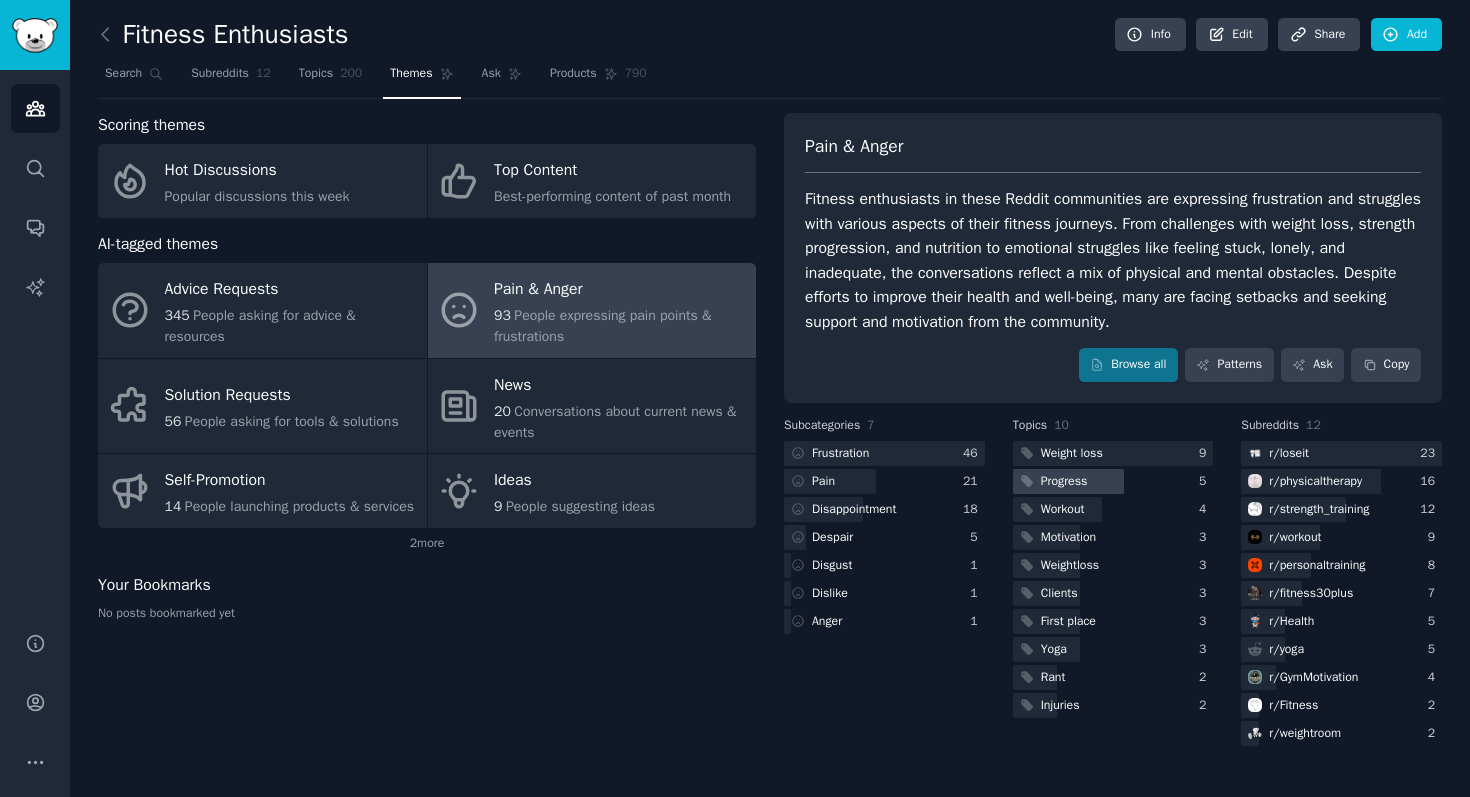 click on "Progress" at bounding box center (1064, 482) 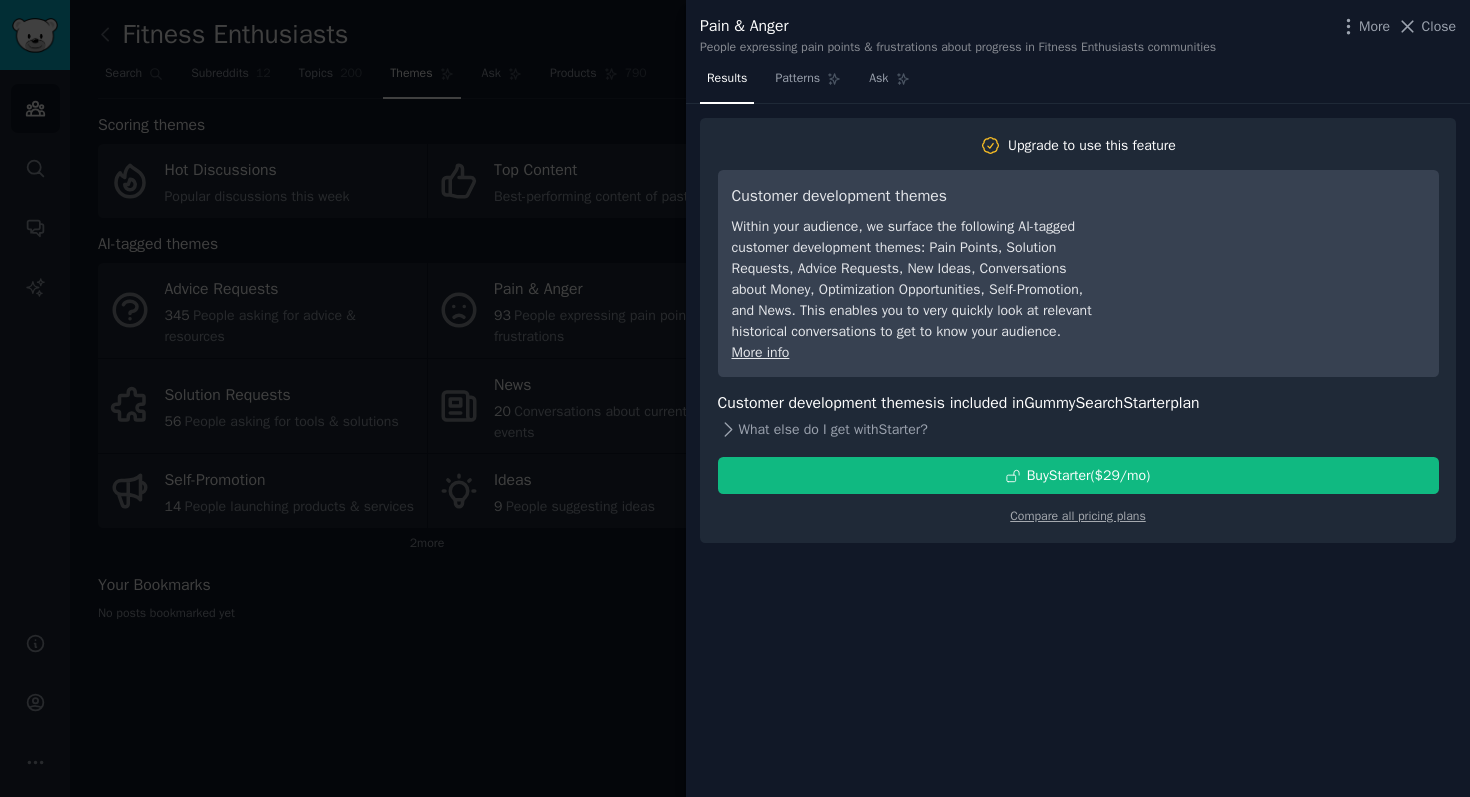 type 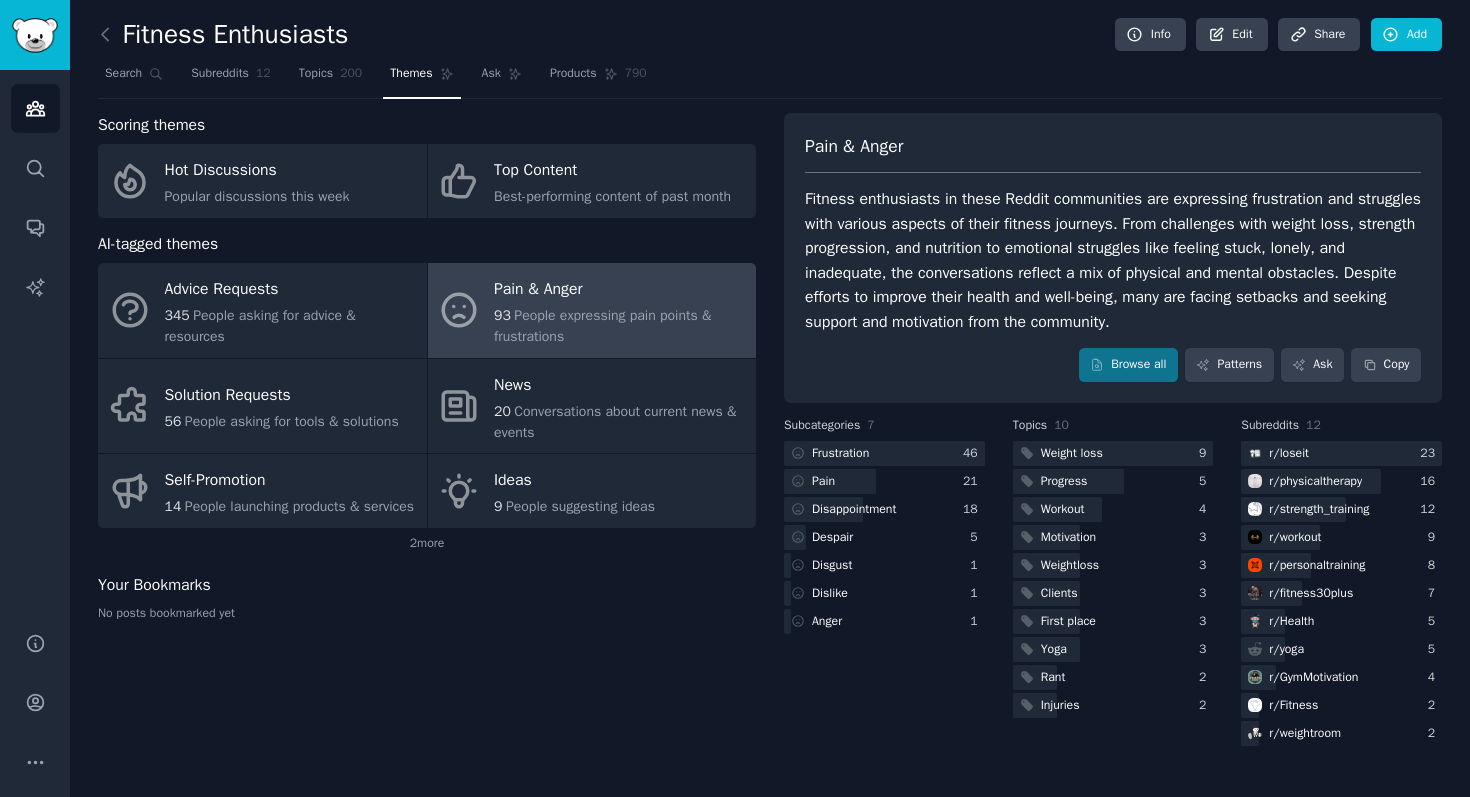click on "Search Subreddits 12 Topics 200 Themes Ask Products 790" at bounding box center (770, 78) 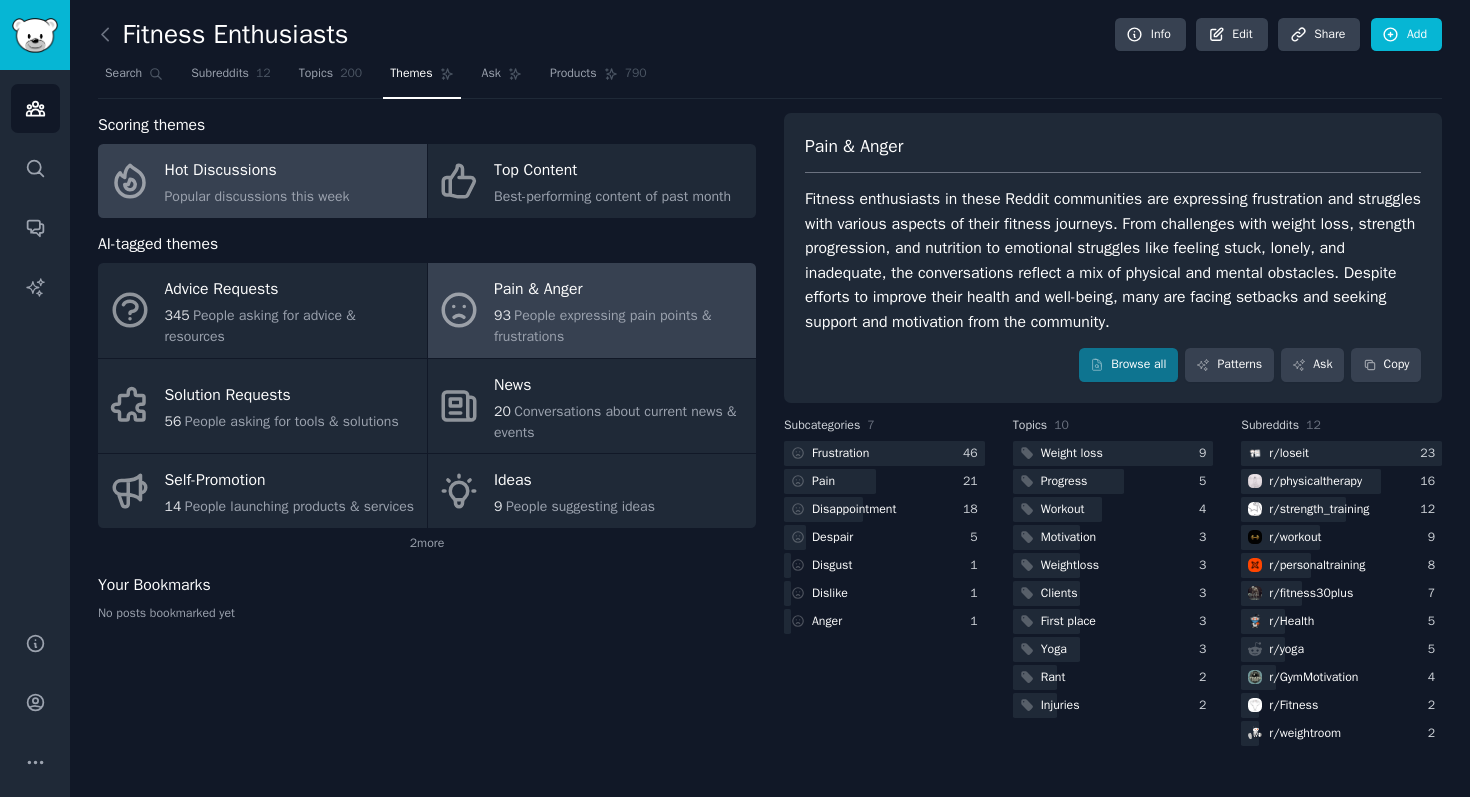 click on "Popular discussions this week" 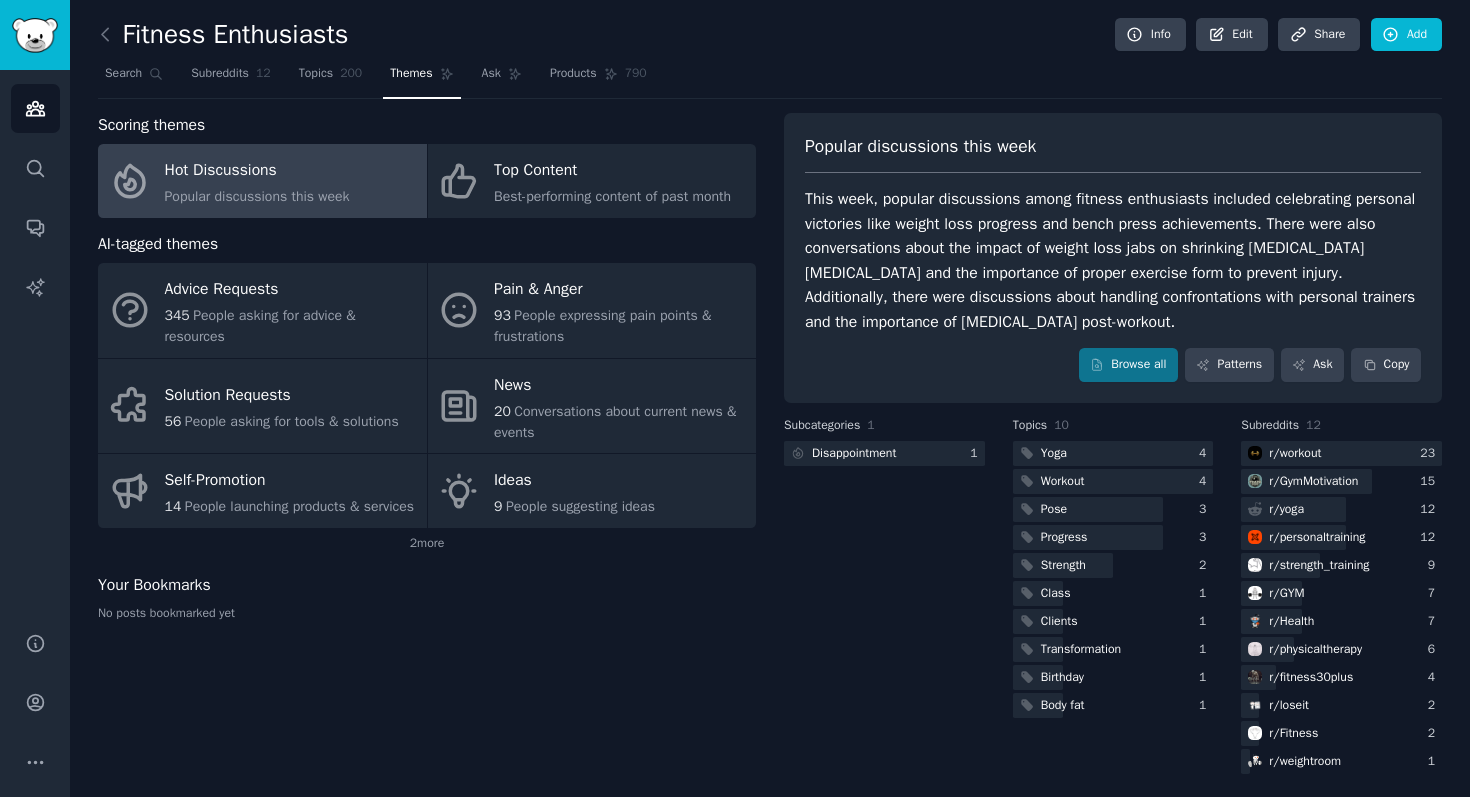 scroll, scrollTop: 8, scrollLeft: 0, axis: vertical 